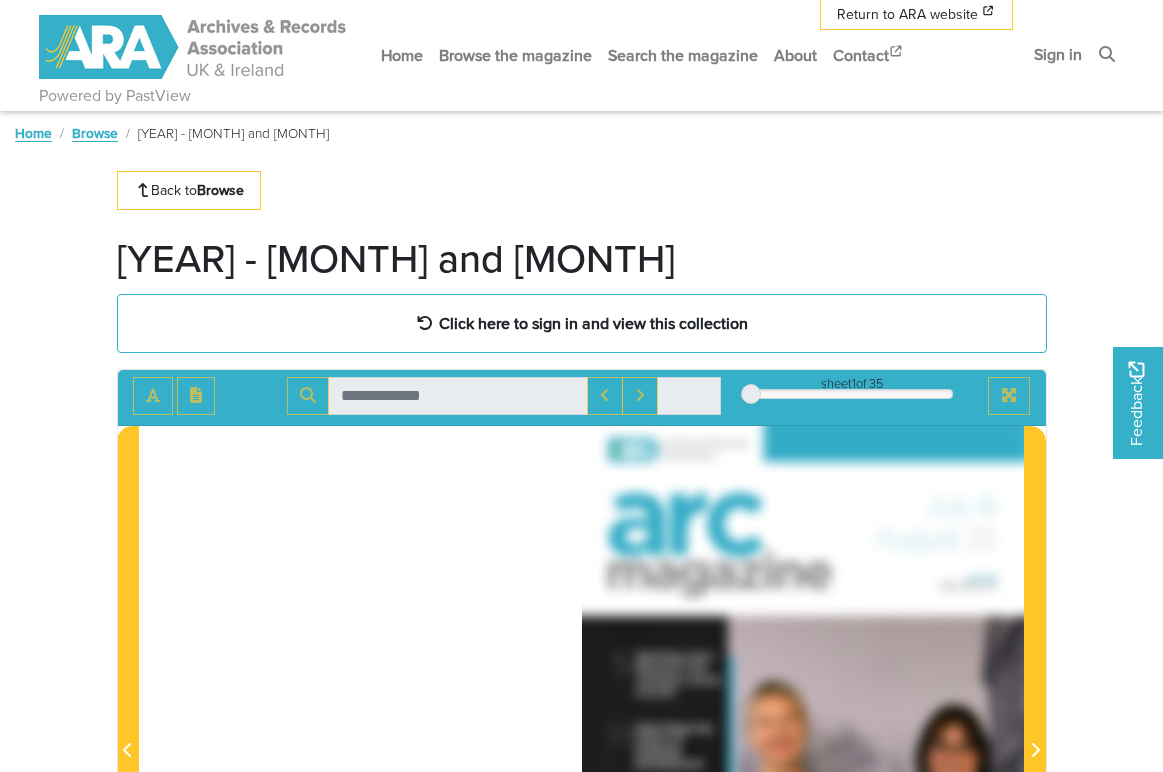 scroll, scrollTop: 0, scrollLeft: 0, axis: both 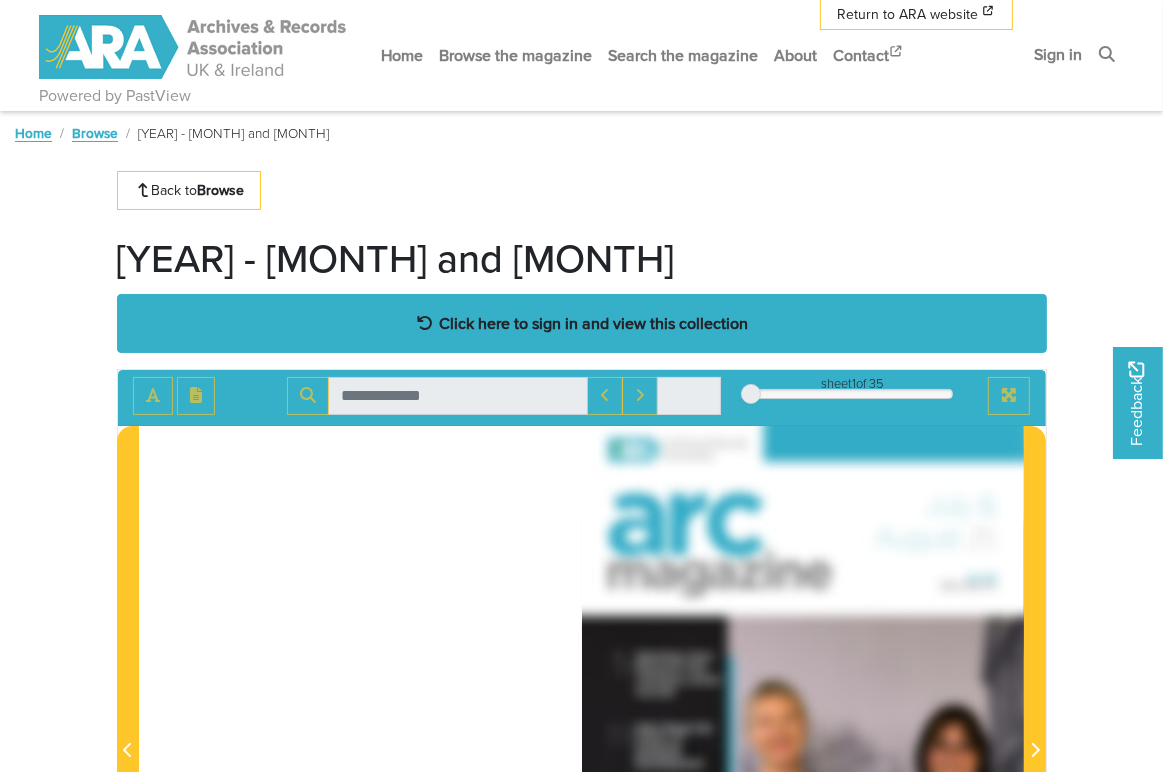 click on "Click here to sign in and view this collection" at bounding box center (593, 323) 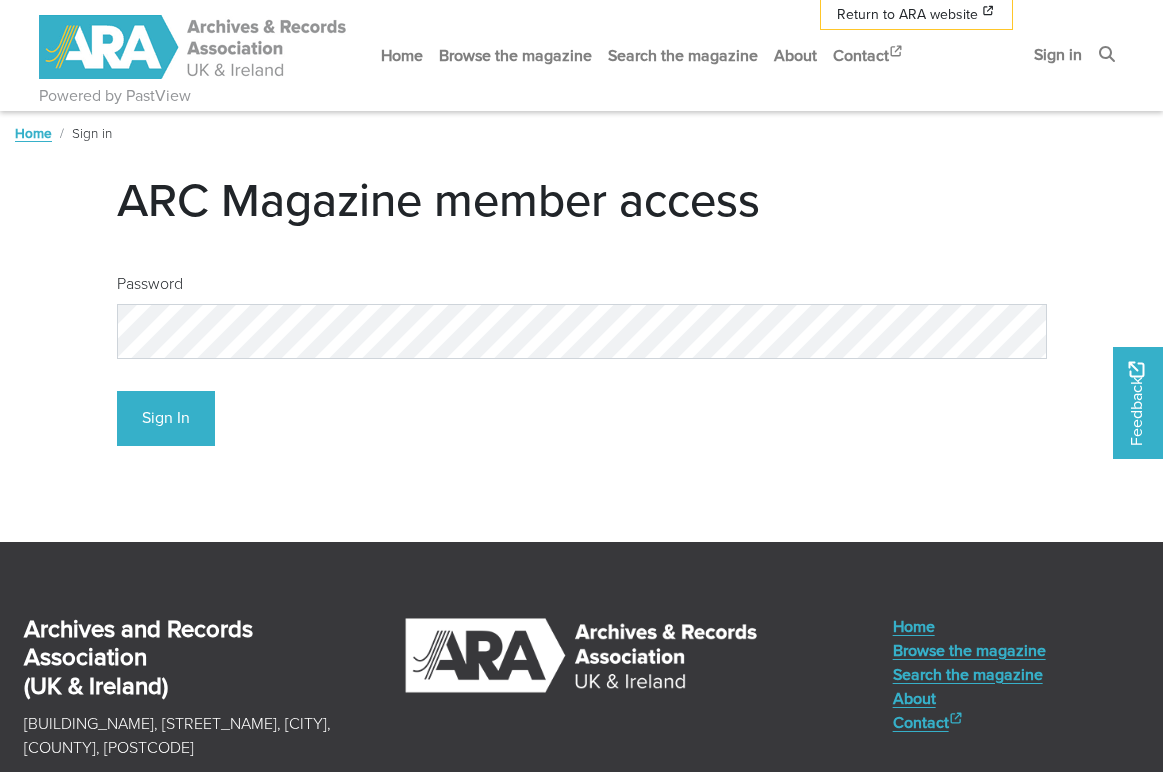 scroll, scrollTop: 0, scrollLeft: 0, axis: both 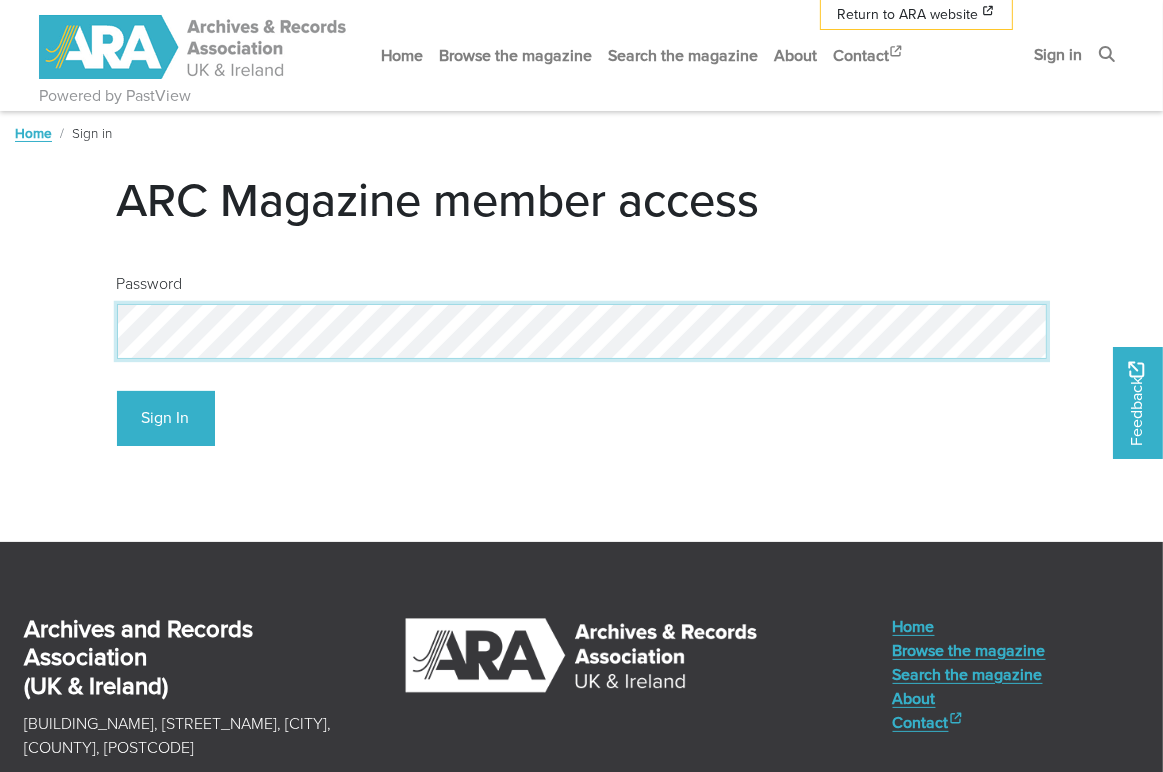 click on "Powered by PastView
Menu" at bounding box center (581, 522) 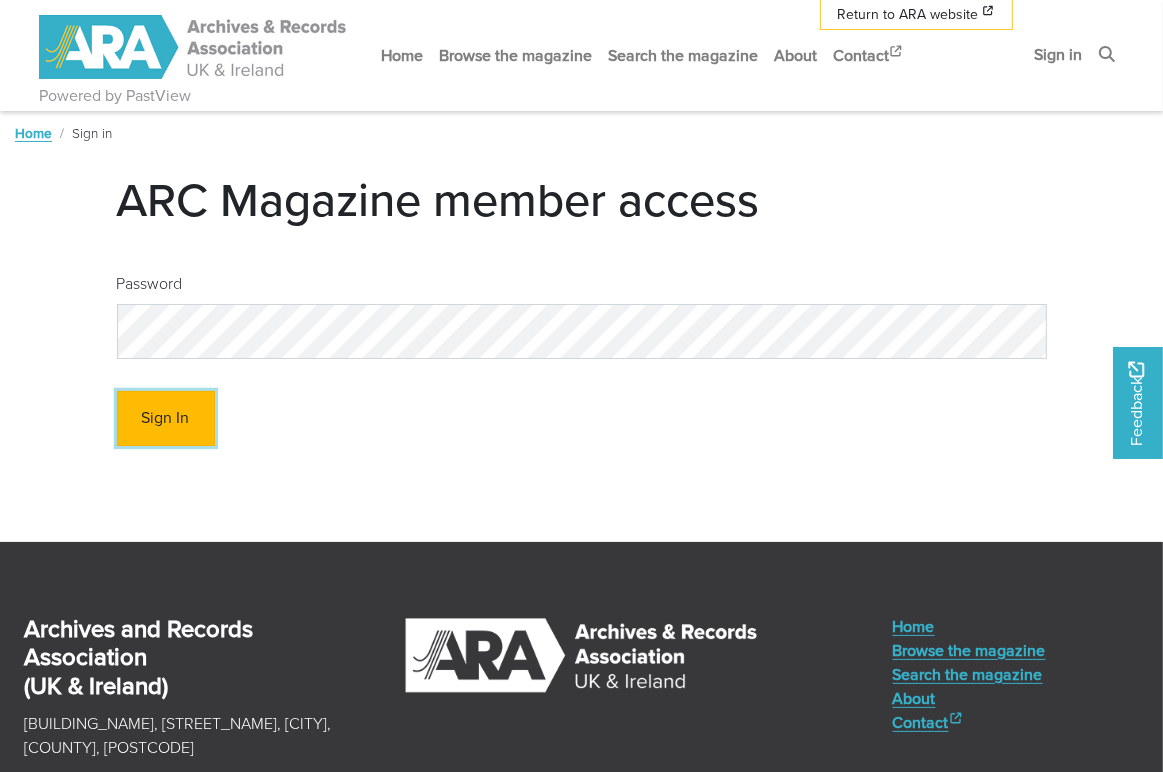 click on "Sign In" at bounding box center [166, 418] 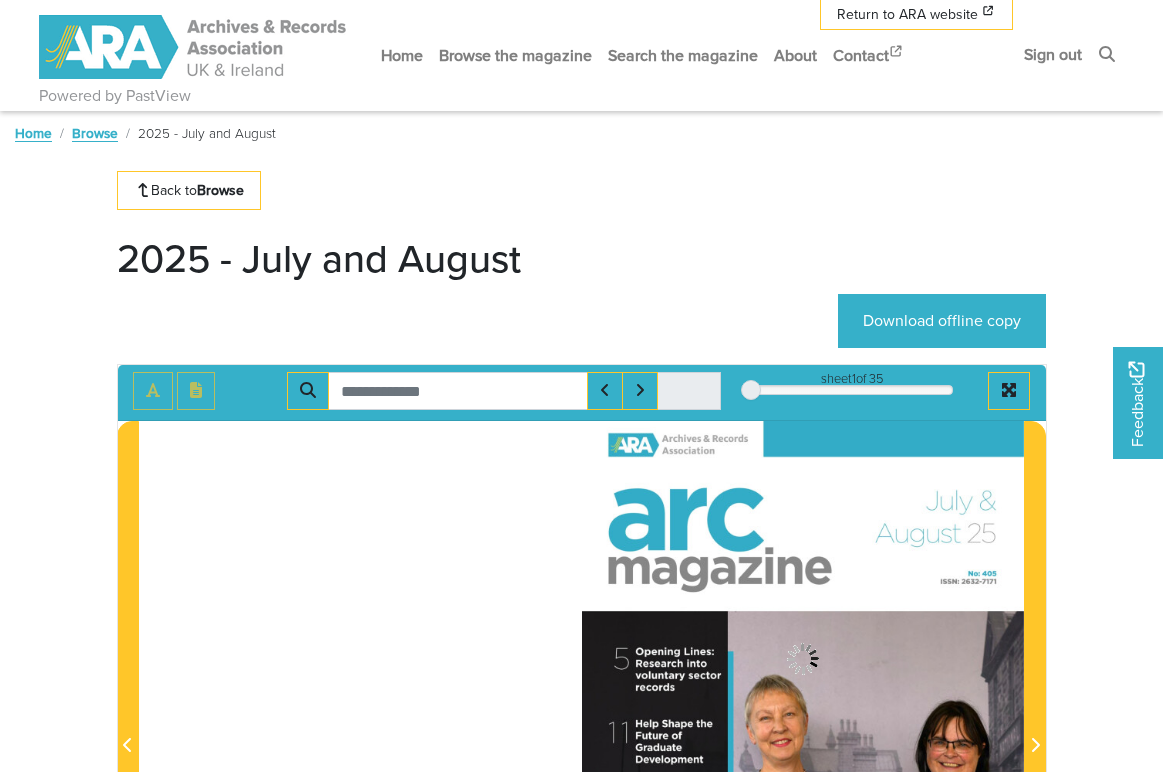 scroll, scrollTop: 0, scrollLeft: 0, axis: both 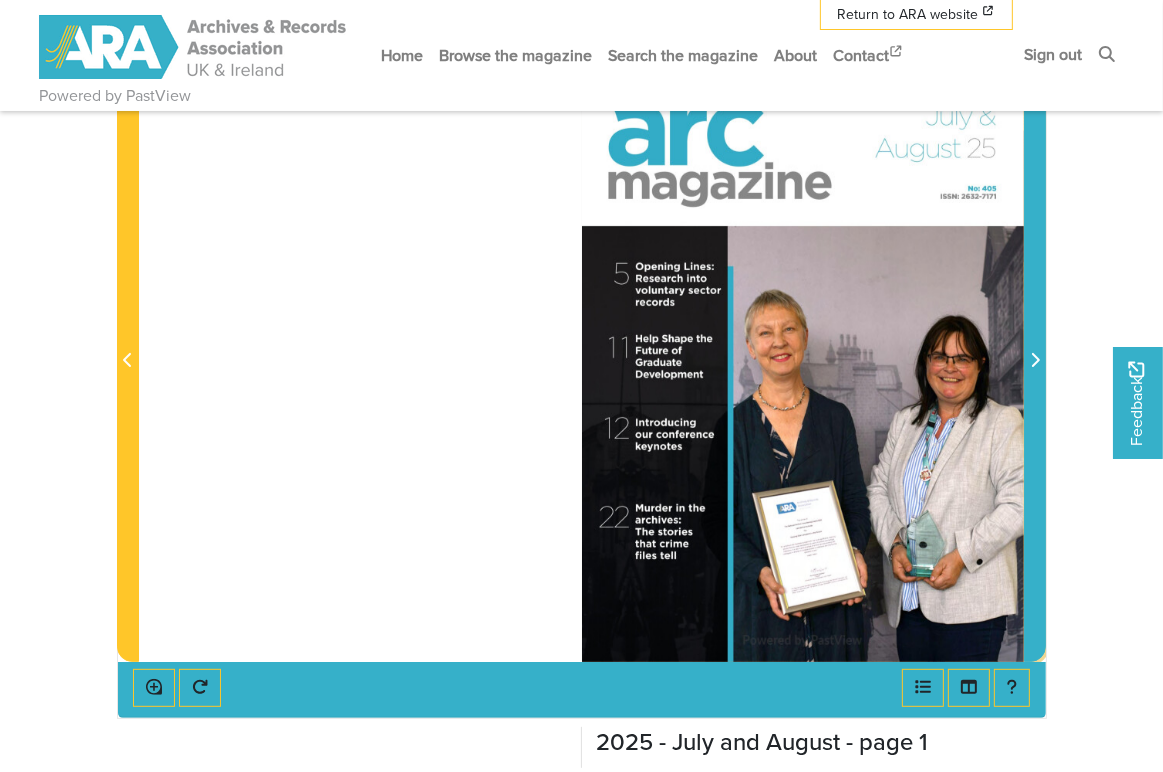 click 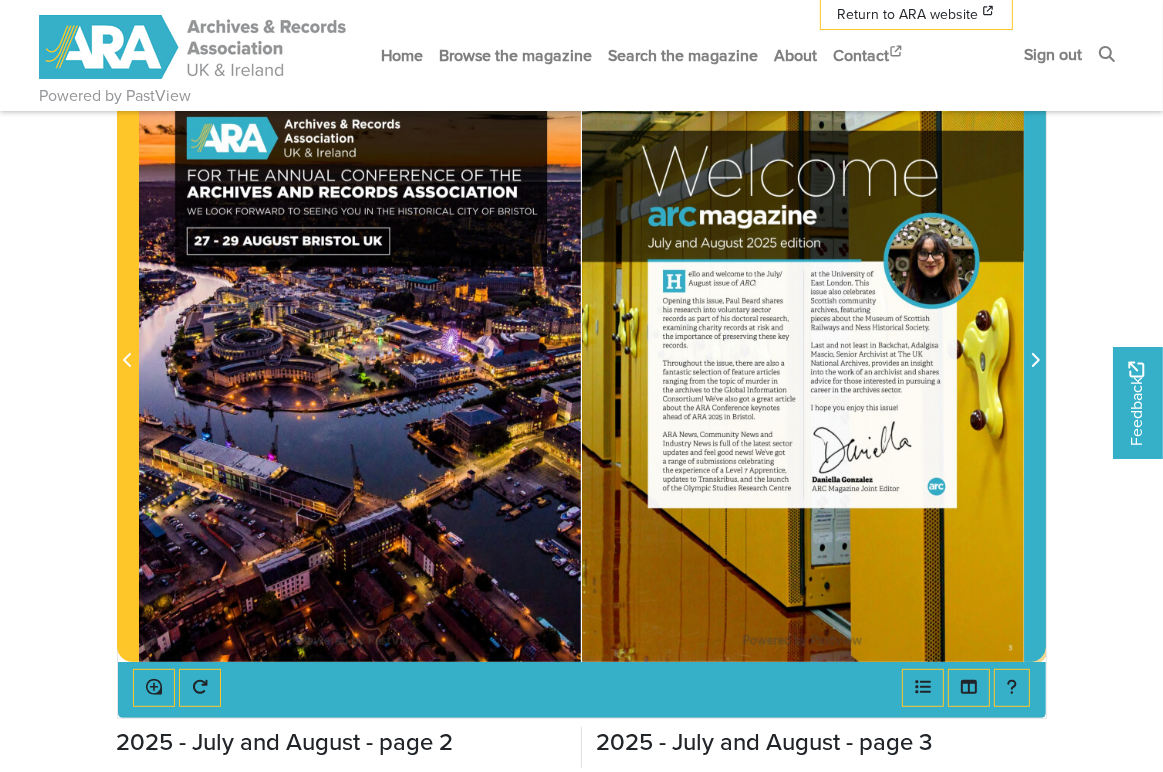click 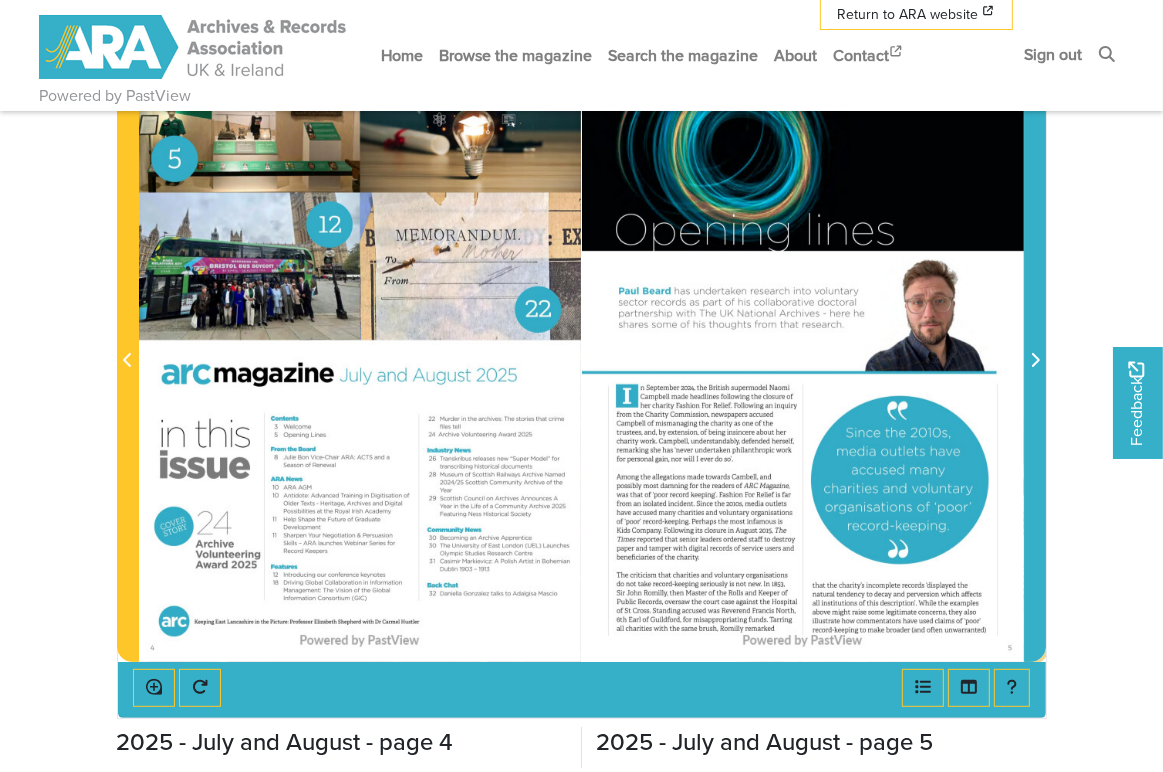 click 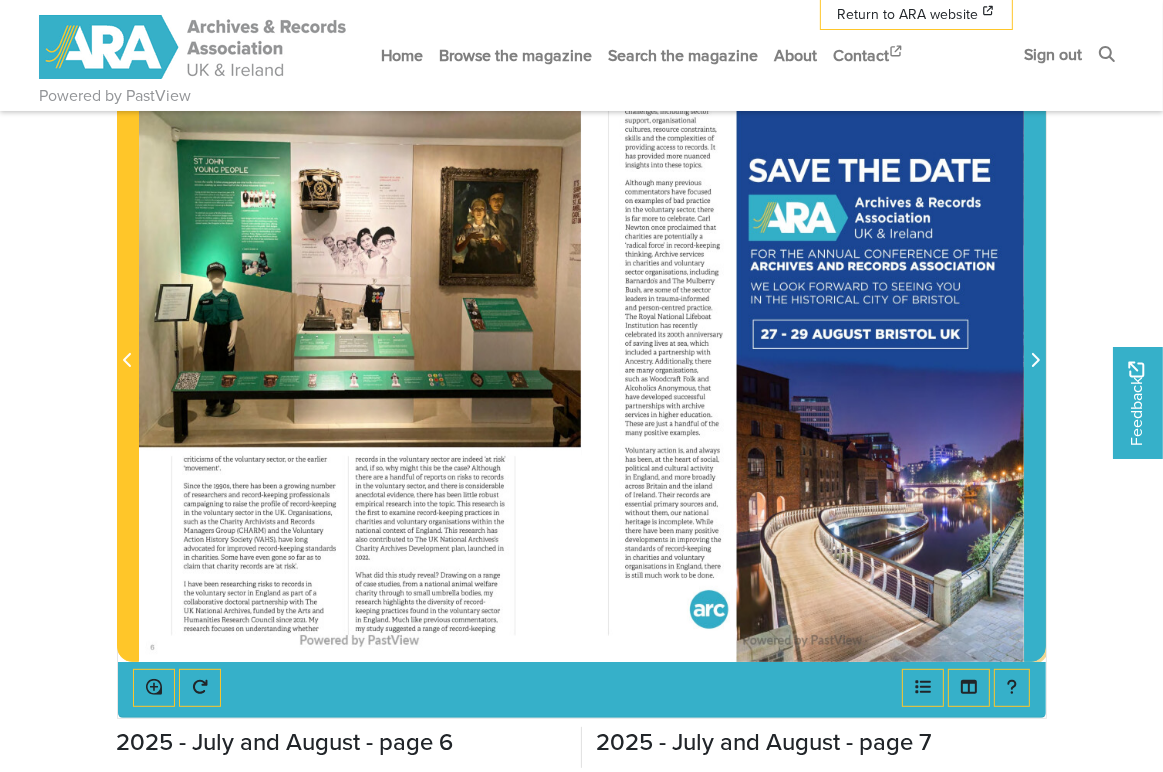 click 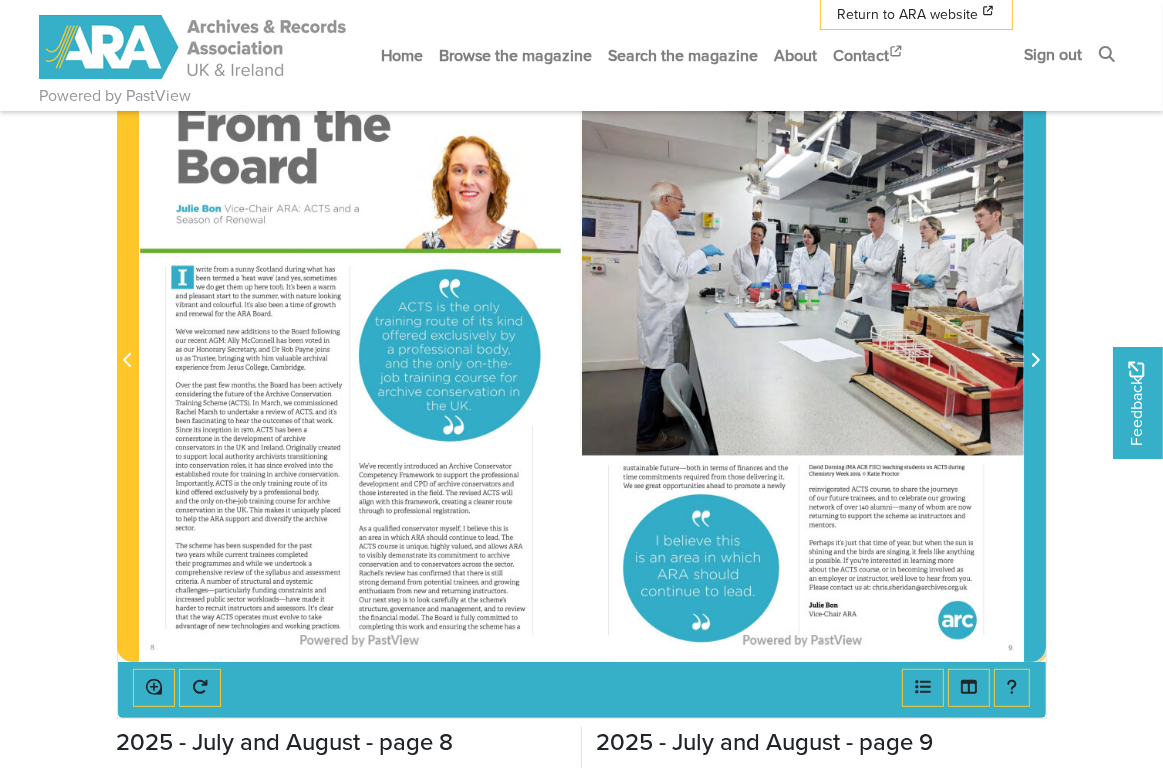 click 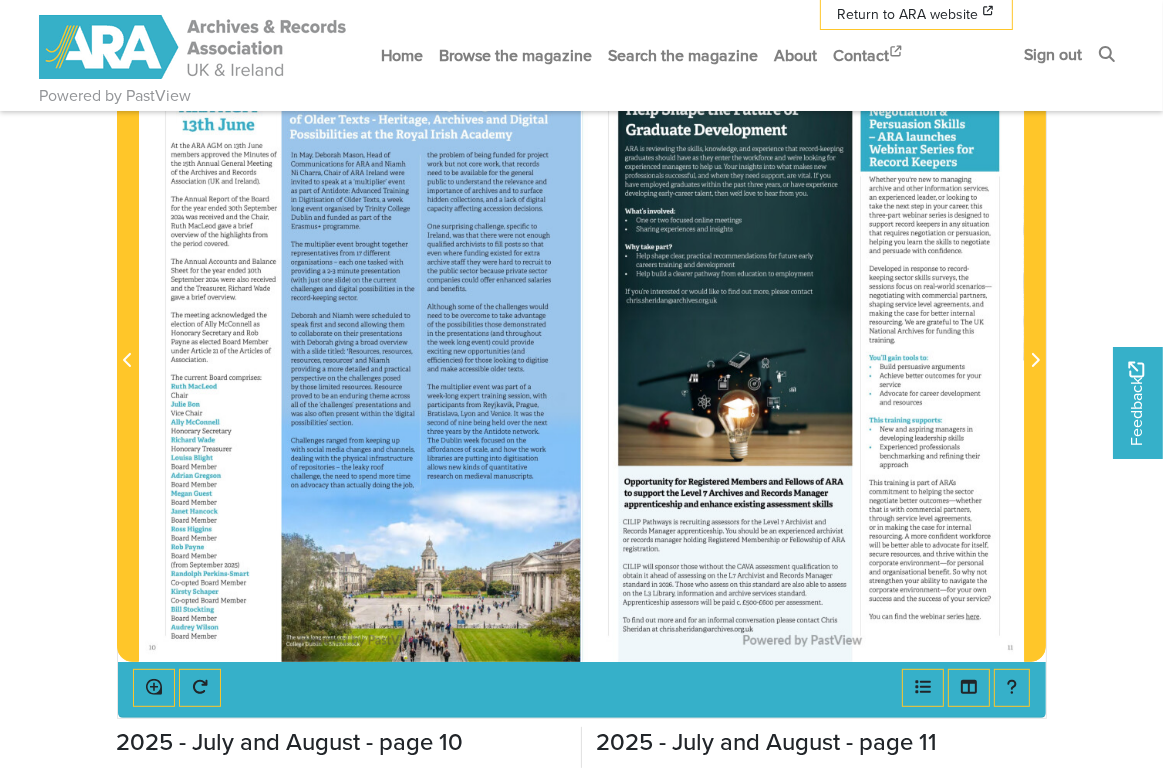 drag, startPoint x: 759, startPoint y: 336, endPoint x: 758, endPoint y: 362, distance: 26.019224 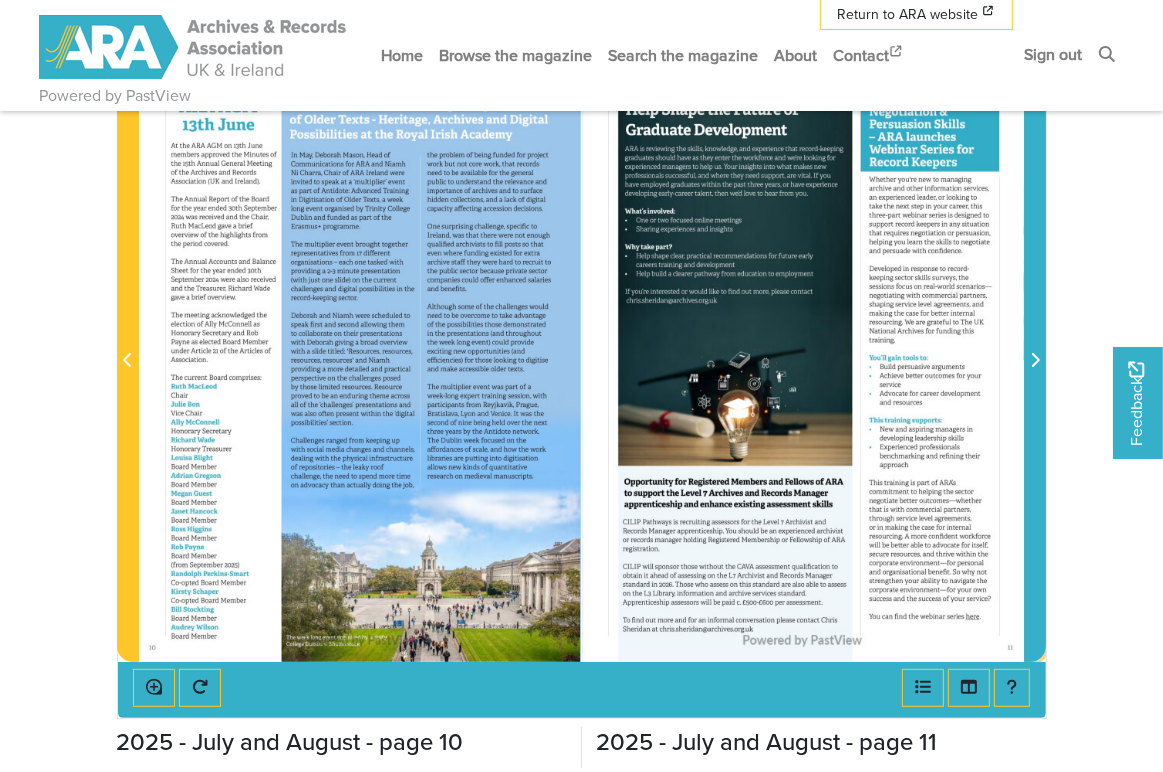 drag, startPoint x: 1038, startPoint y: 580, endPoint x: 1036, endPoint y: 606, distance: 26.076809 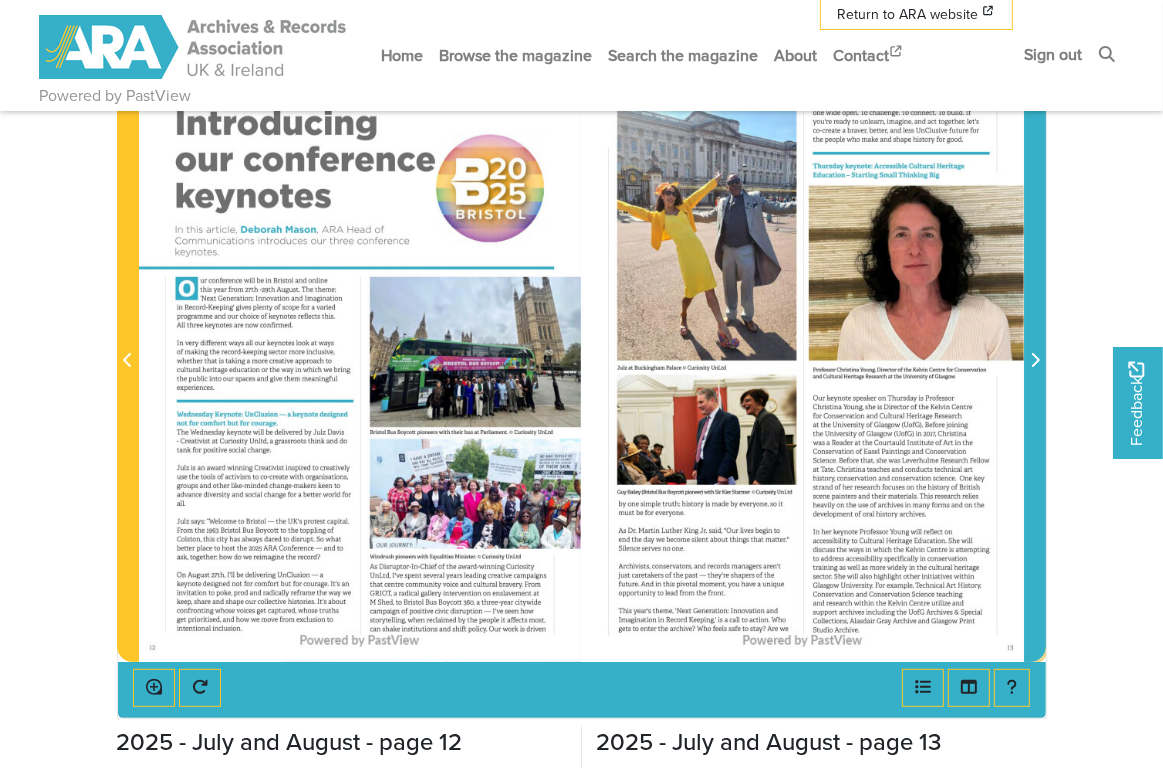 click 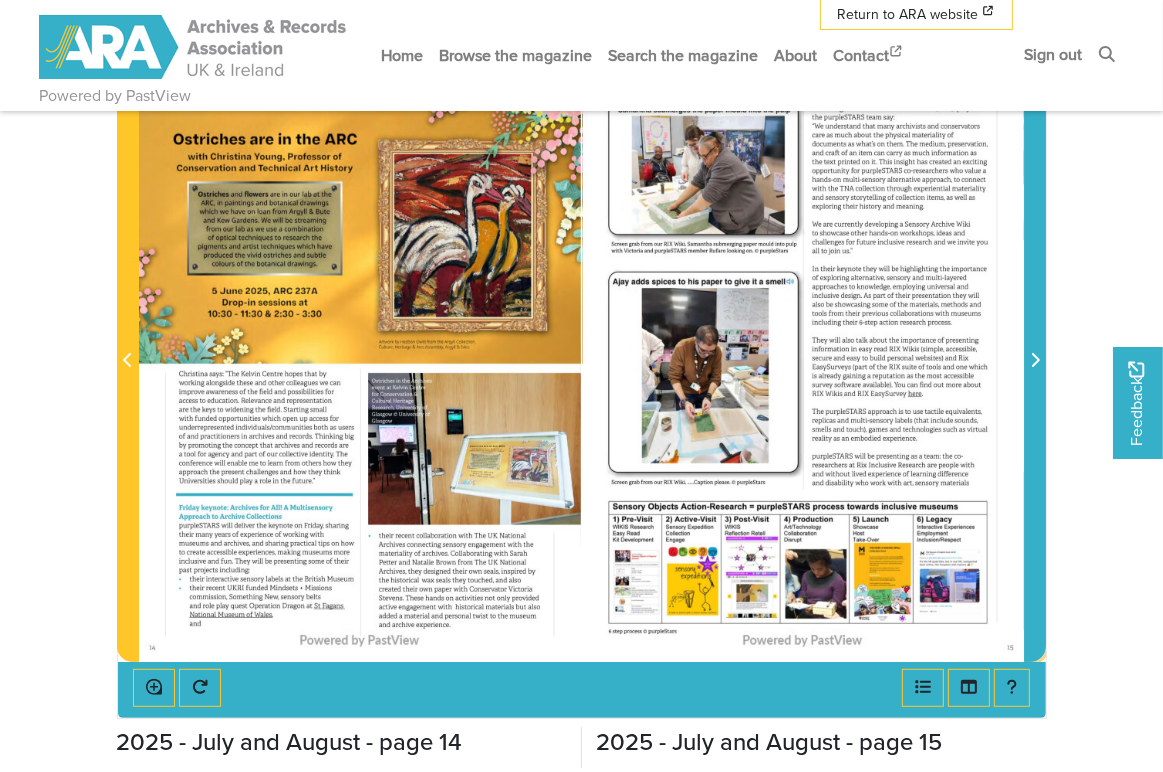 click 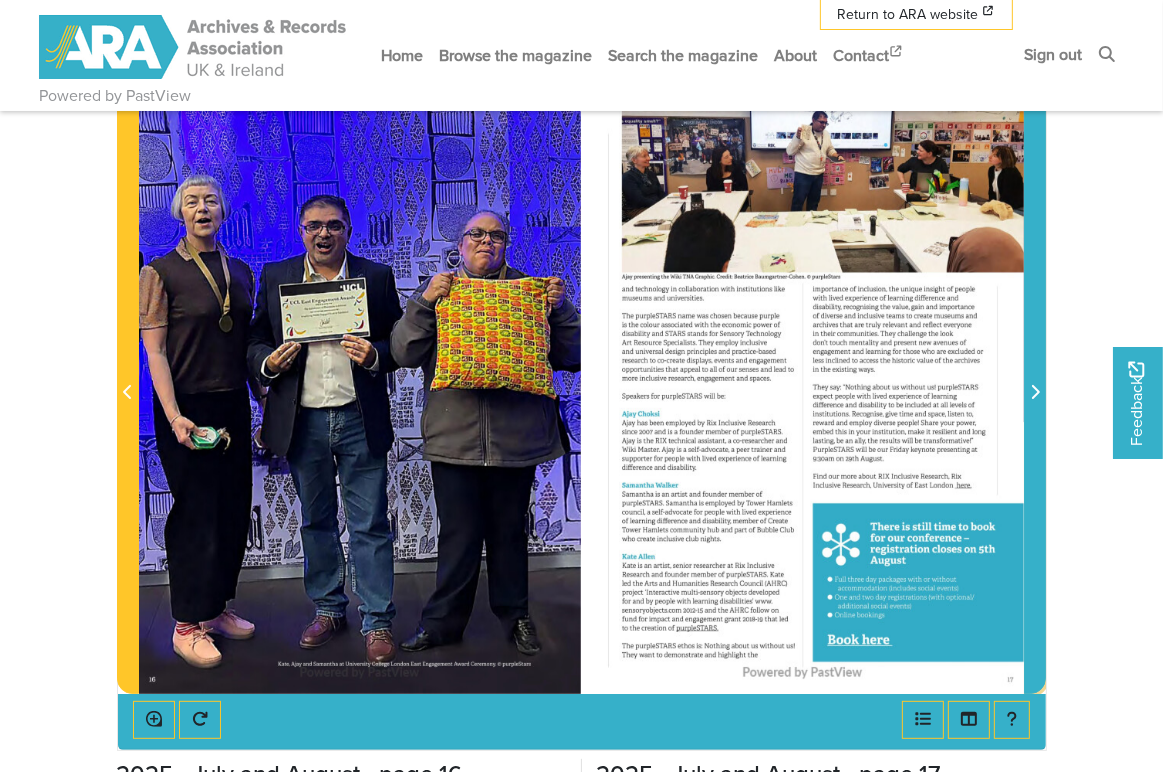 scroll, scrollTop: 355, scrollLeft: 0, axis: vertical 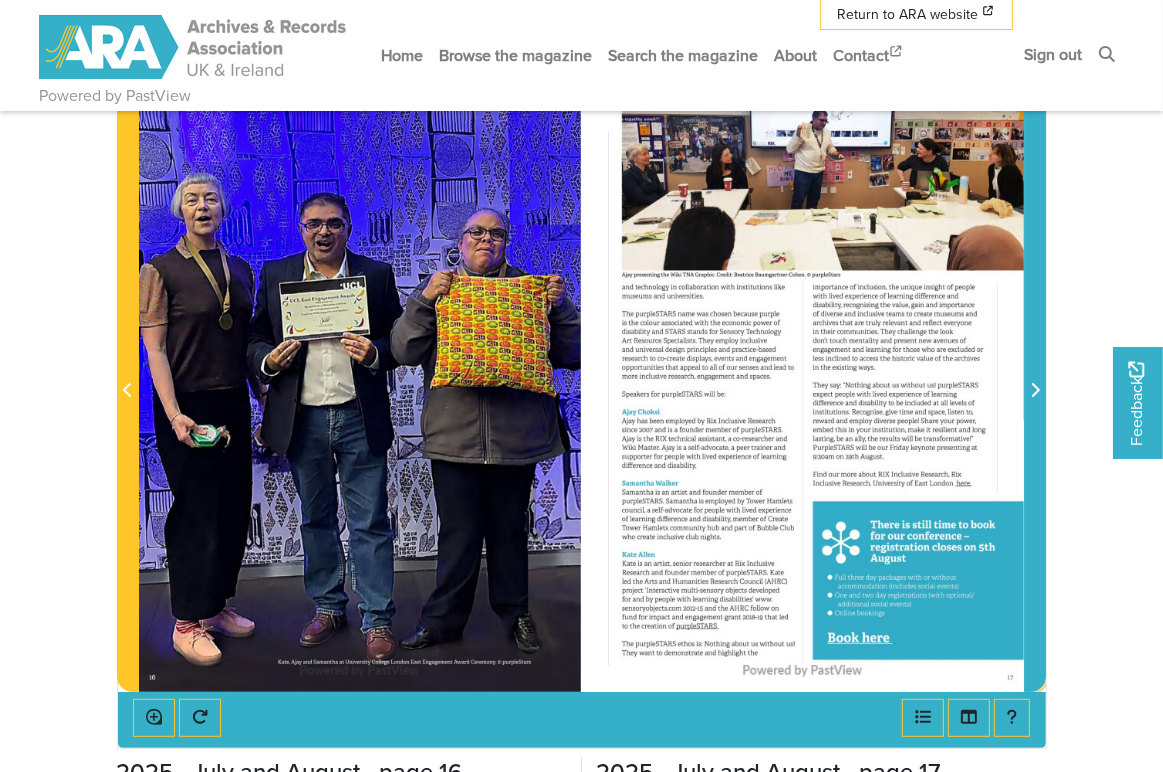 click at bounding box center [1035, 391] 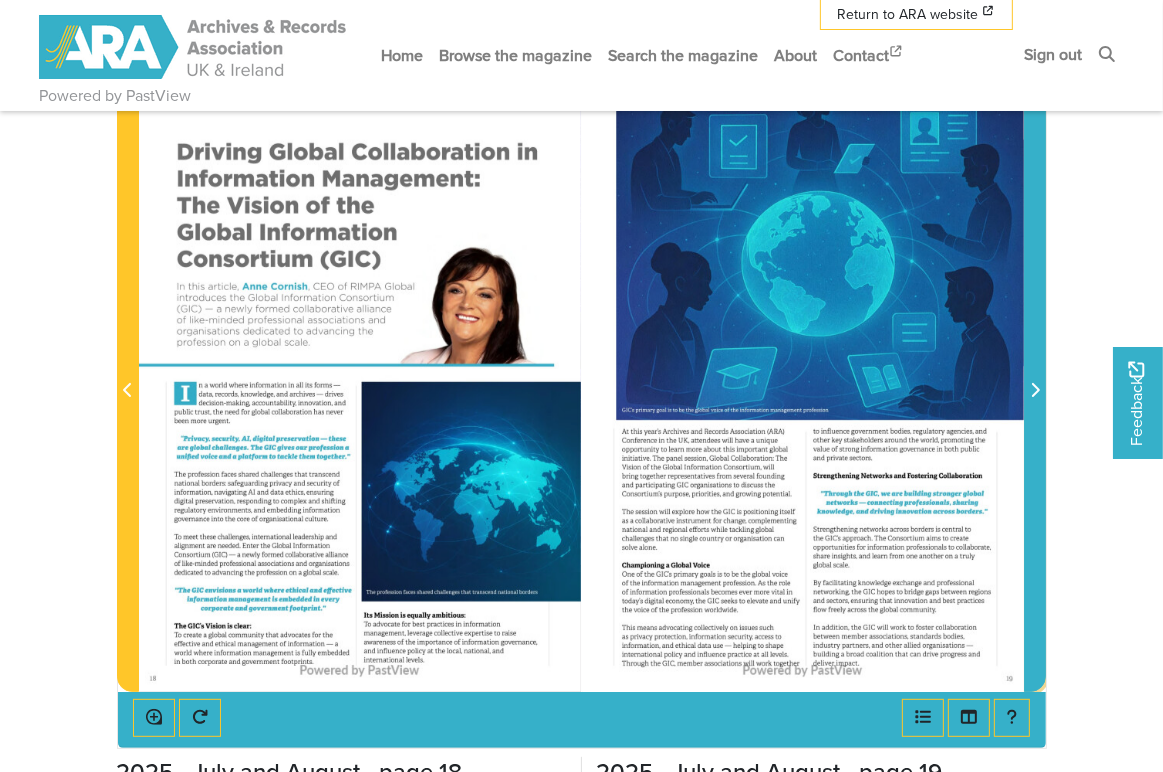 click 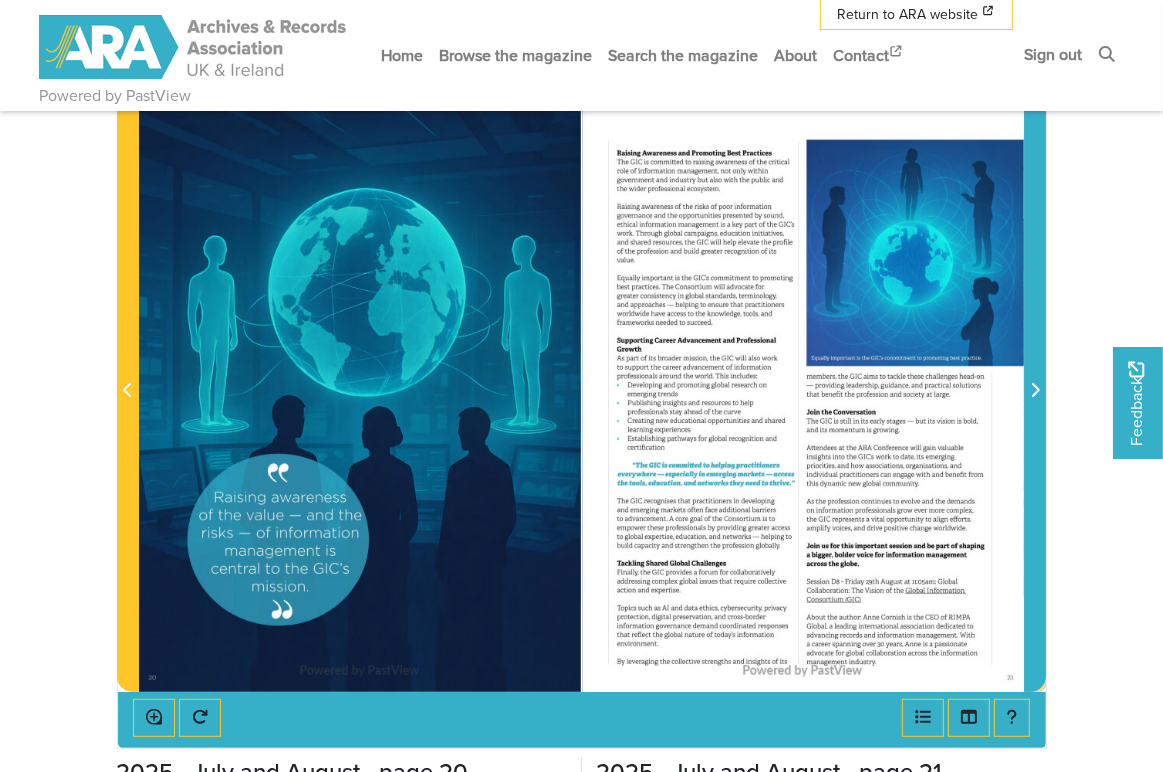 click 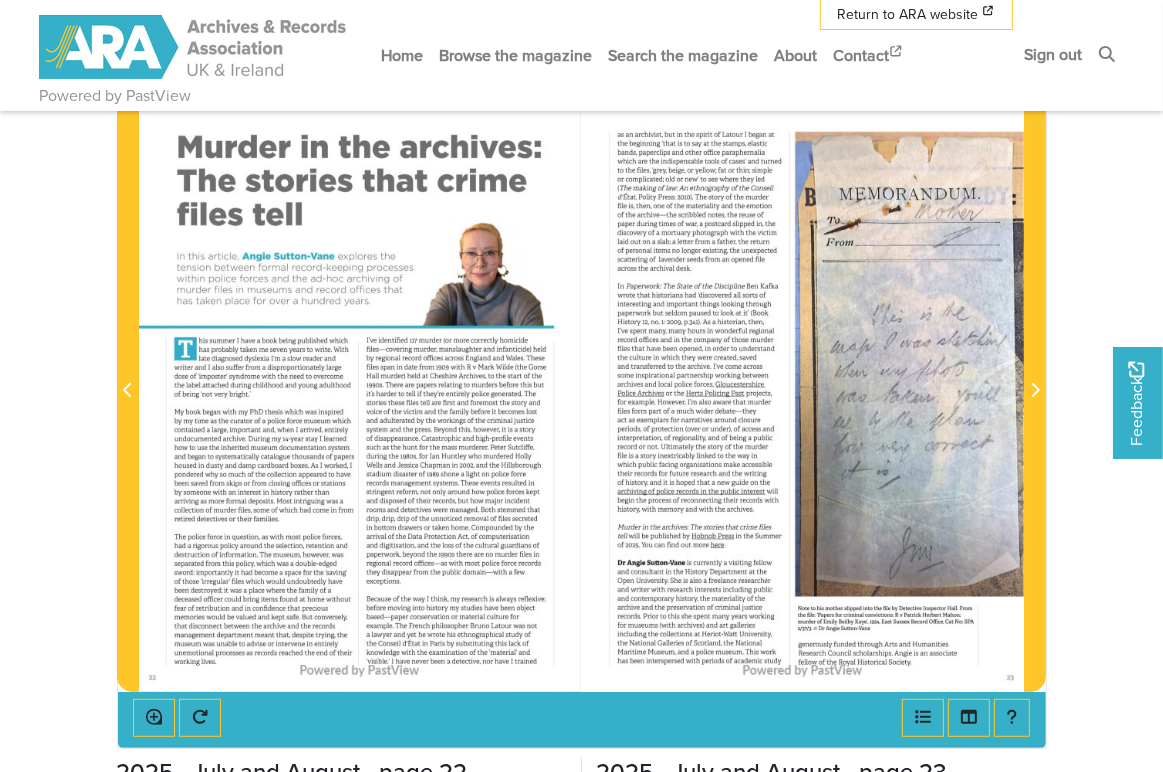 click at bounding box center (360, 379) 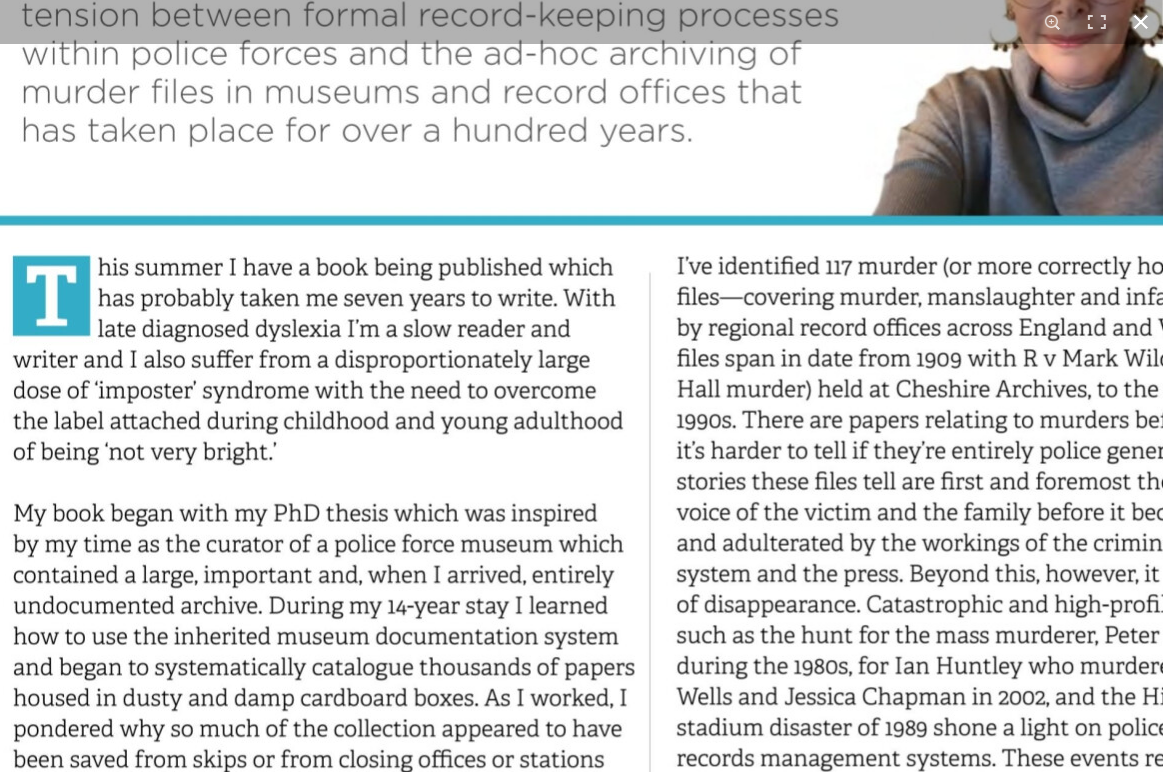 click on "Powered by PastView
Menu" at bounding box center (581, 526) 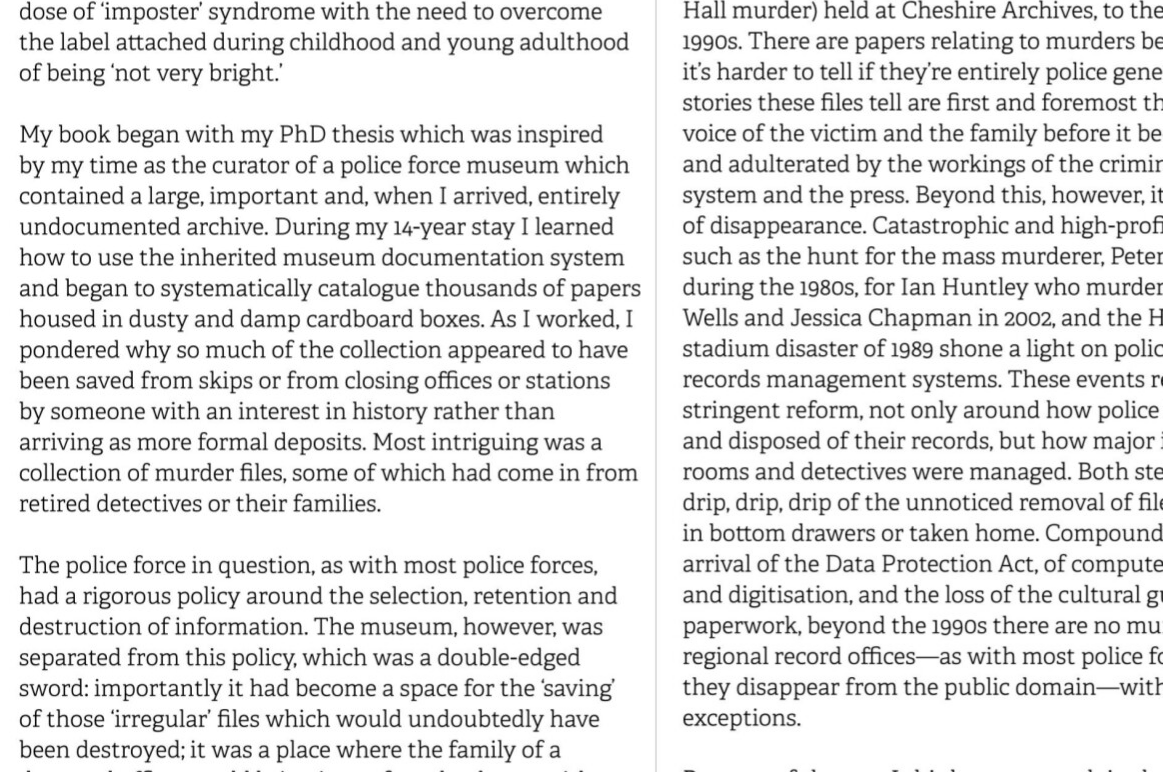 click at bounding box center (660, 20) 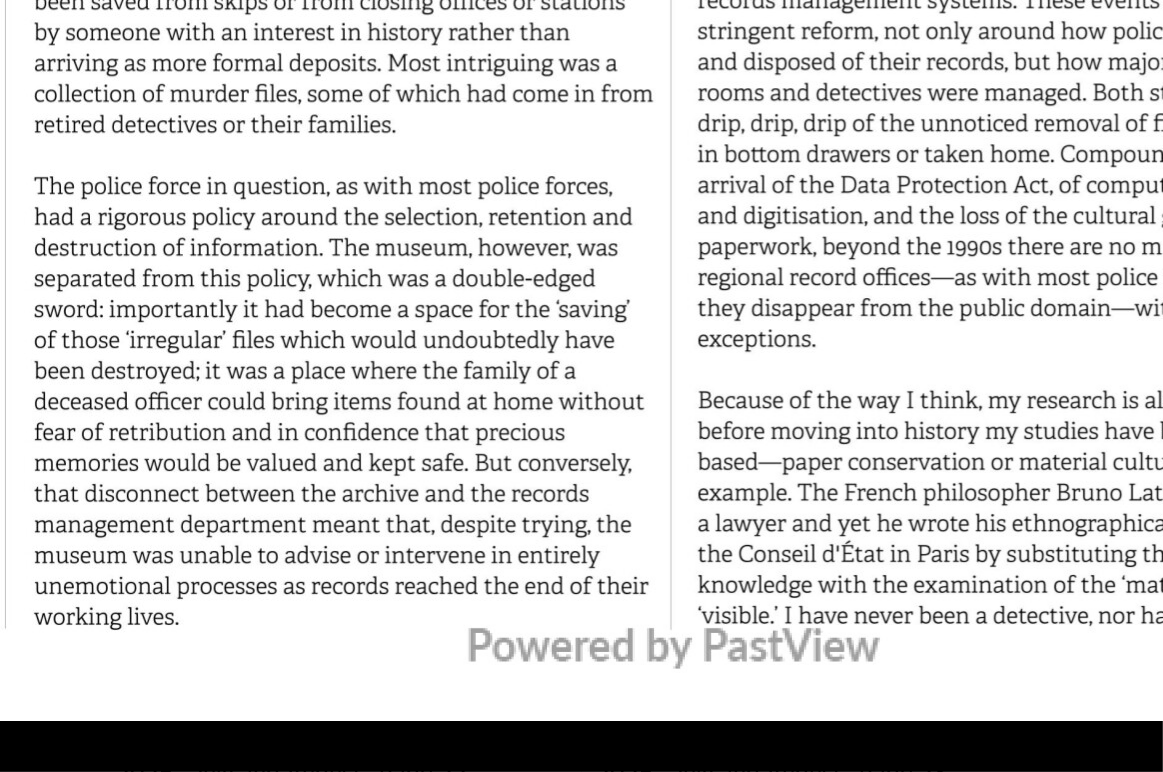 click on "Powered by PastView
Menu" at bounding box center [581, 526] 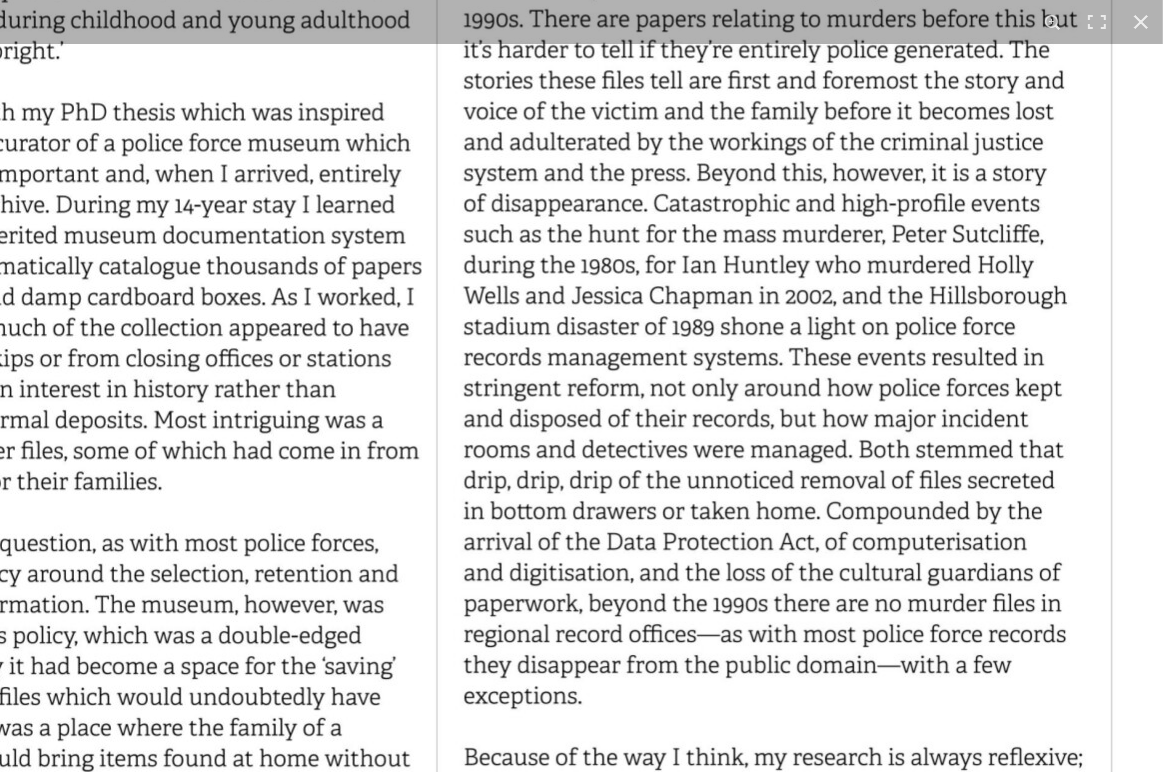 click at bounding box center (441, -2) 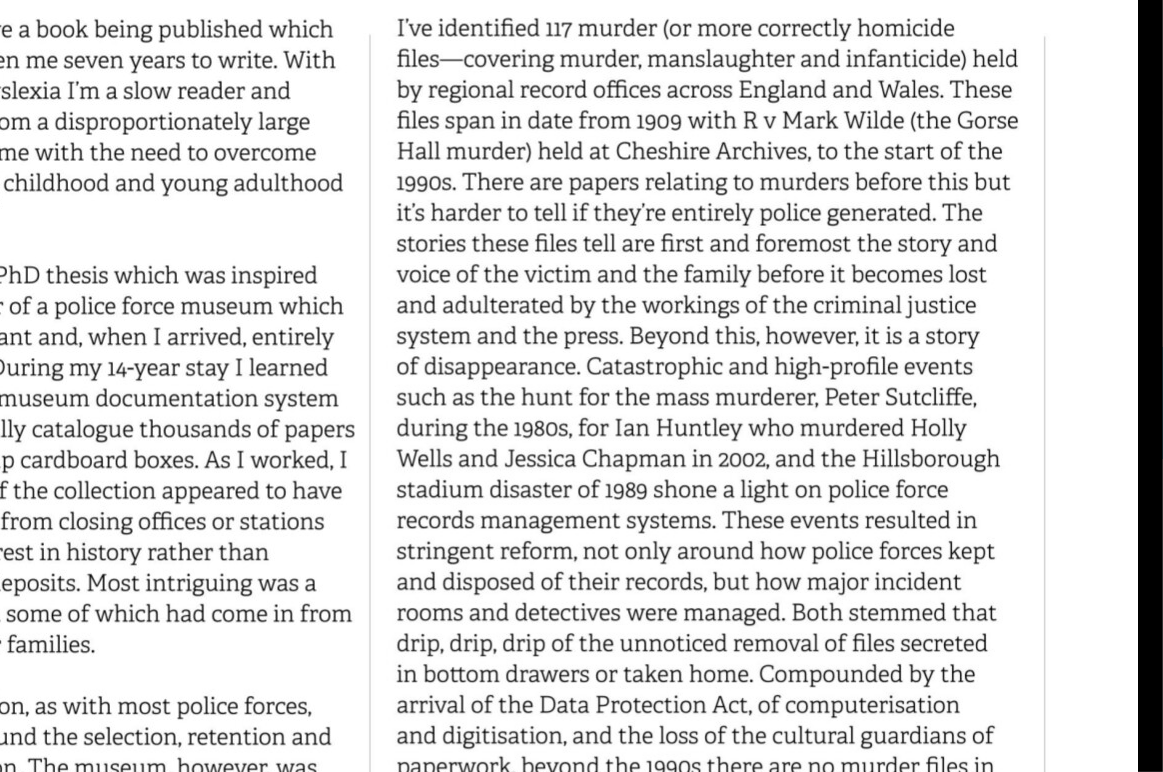 click at bounding box center (374, 161) 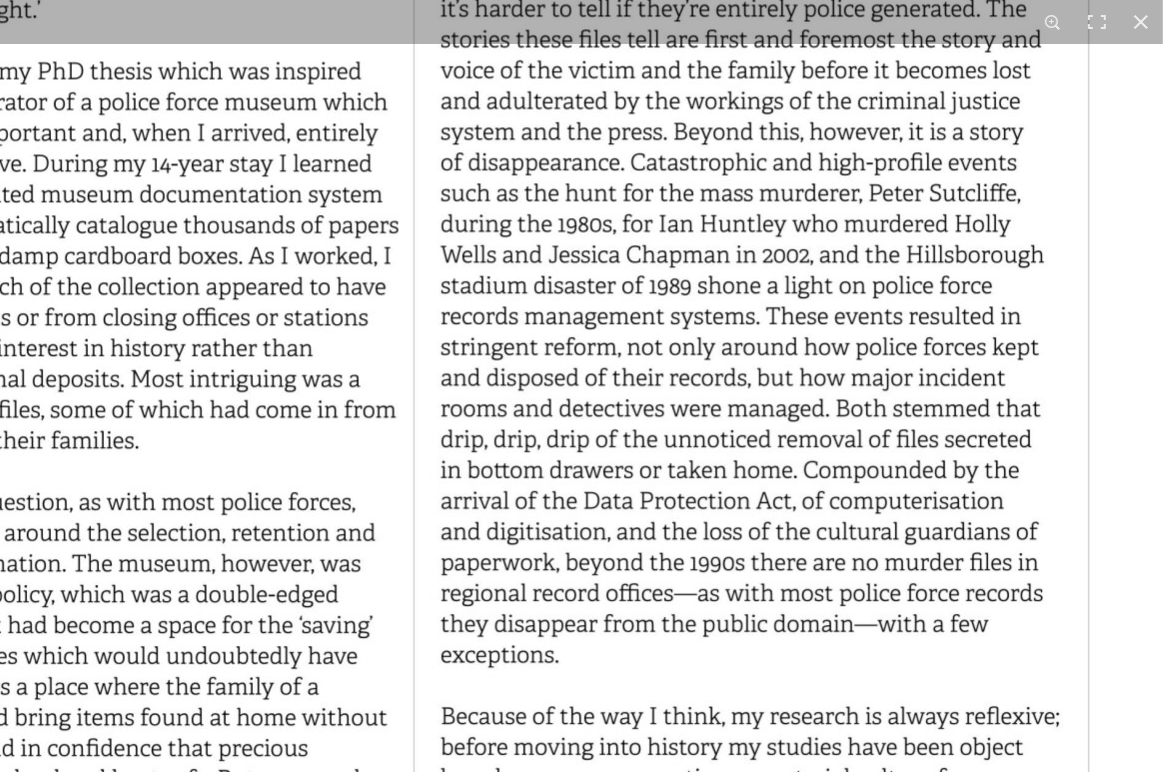 click at bounding box center [418, -43] 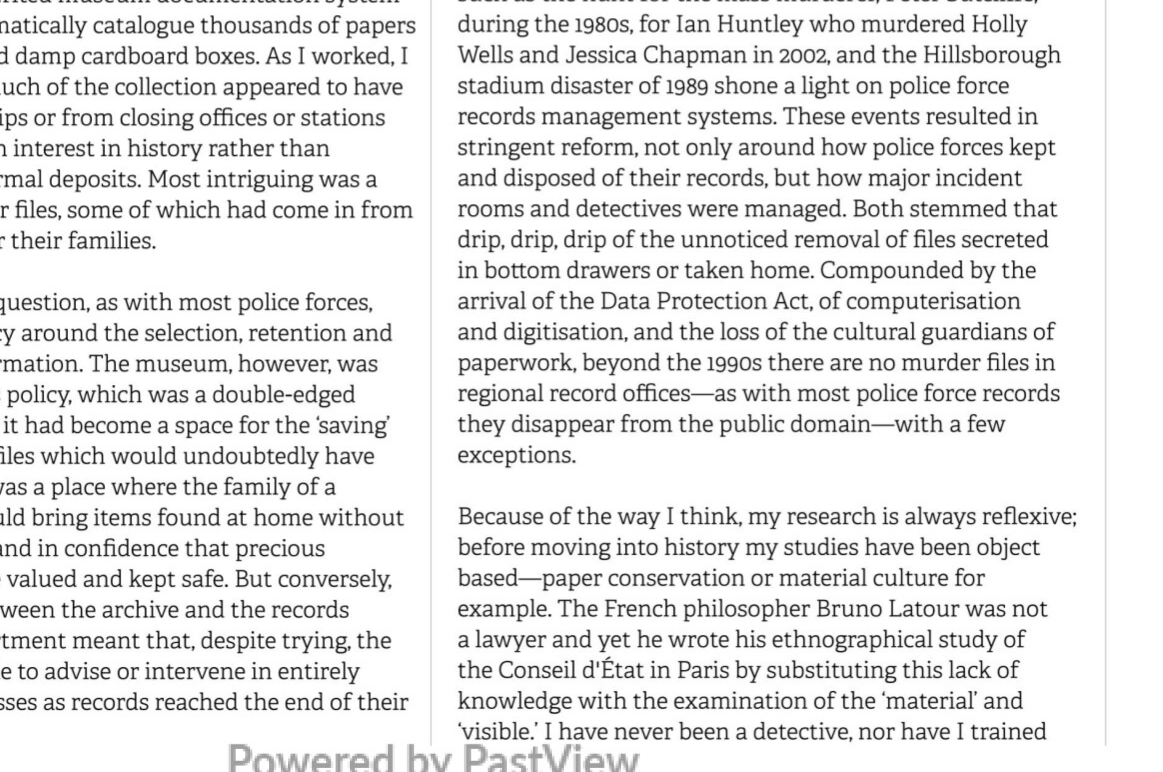 click at bounding box center (435, -243) 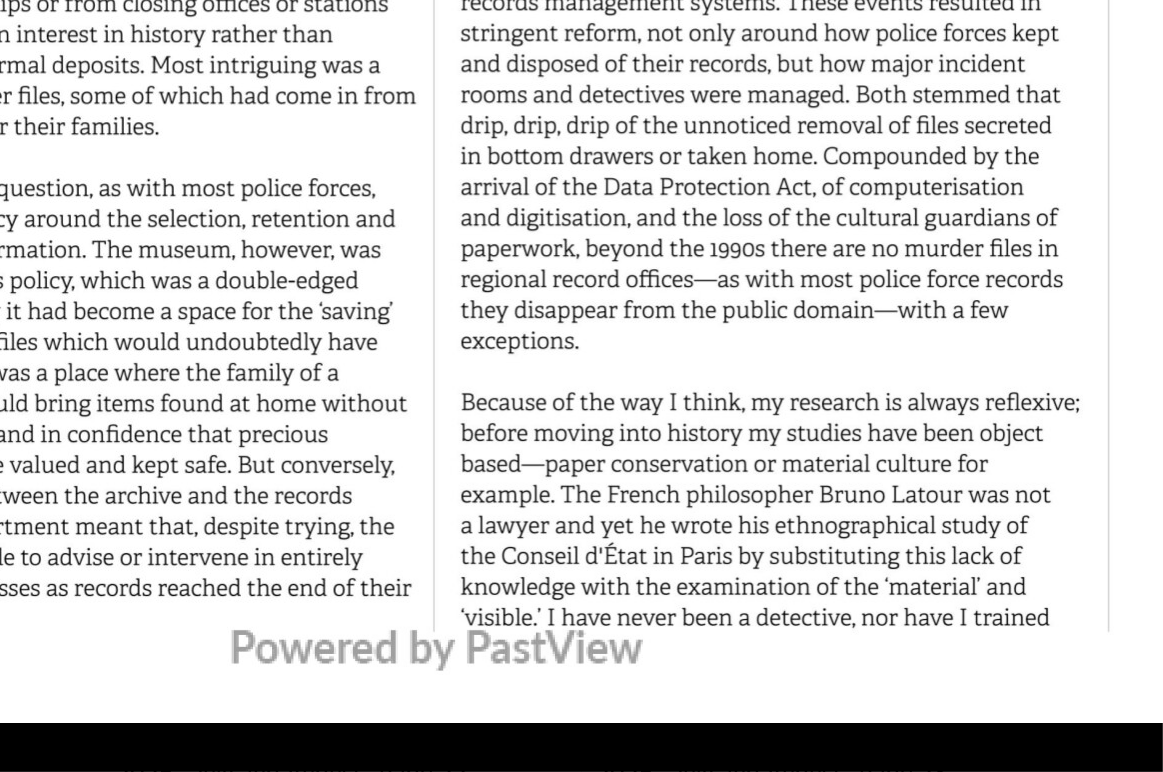 click at bounding box center (438, -357) 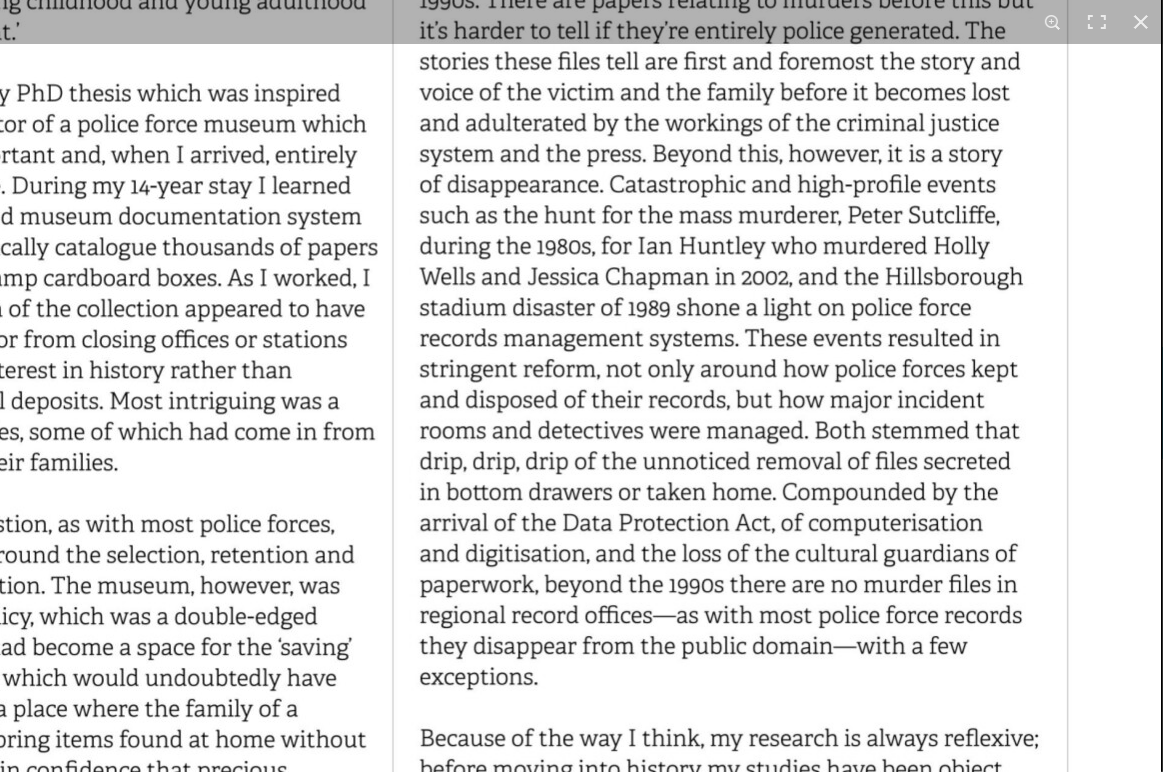 click on "Powered by PastView
Menu" at bounding box center [581, 526] 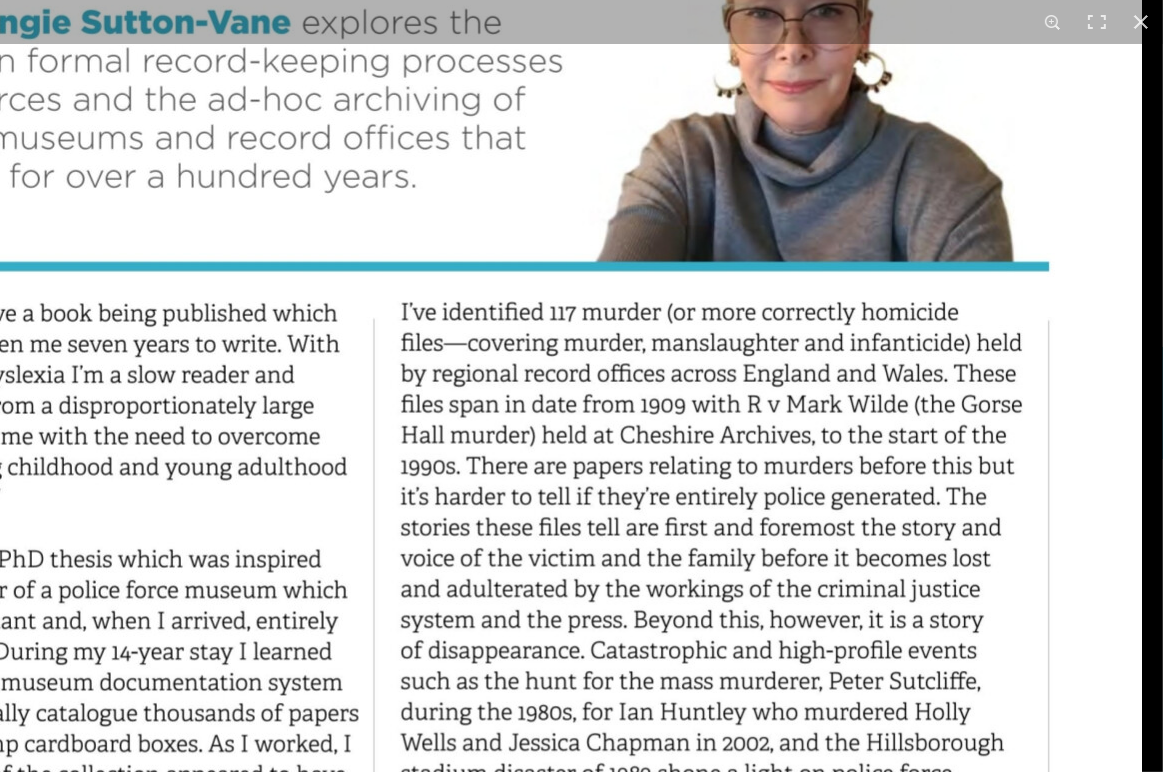 click on "Powered by PastView
Menu" at bounding box center (581, 526) 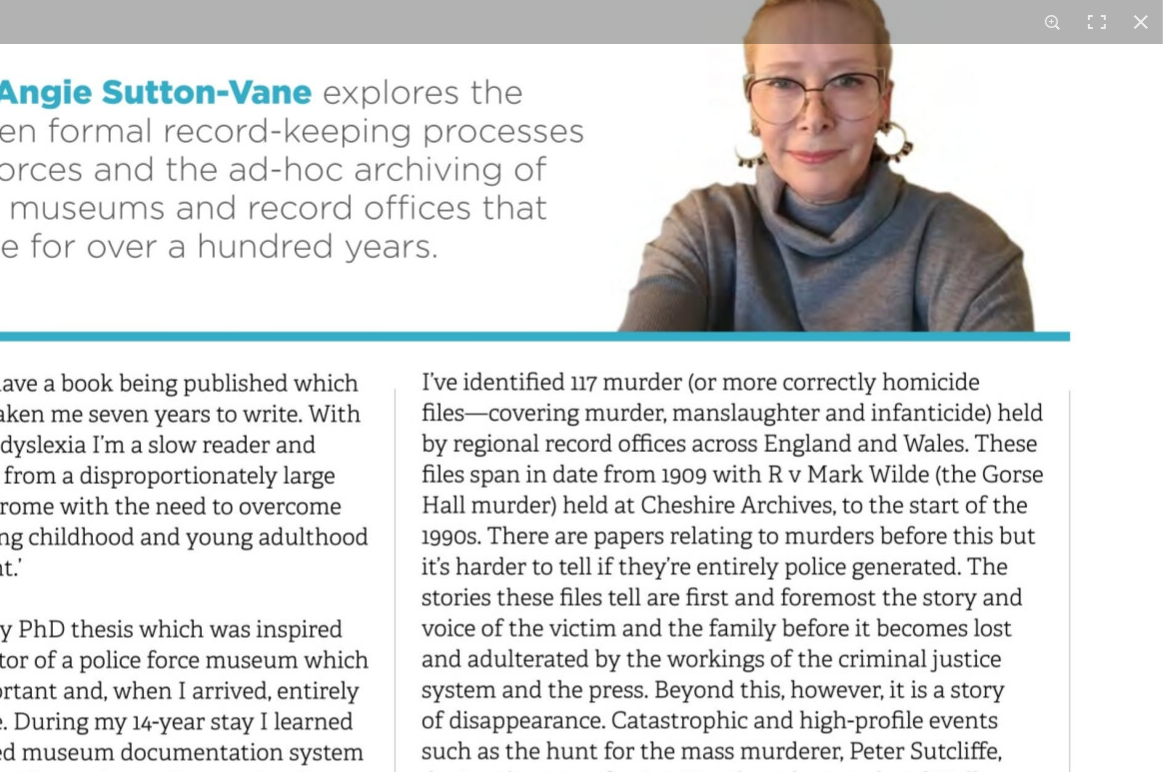 click at bounding box center (399, 515) 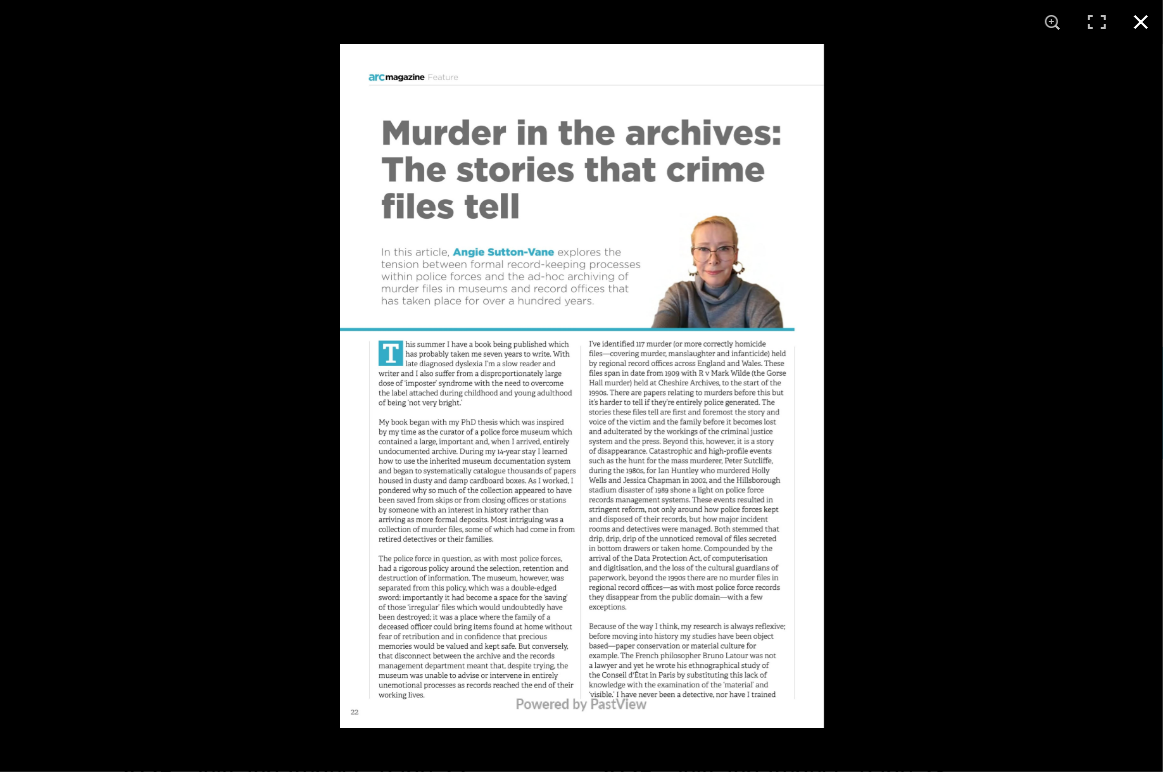 click at bounding box center (921, 430) 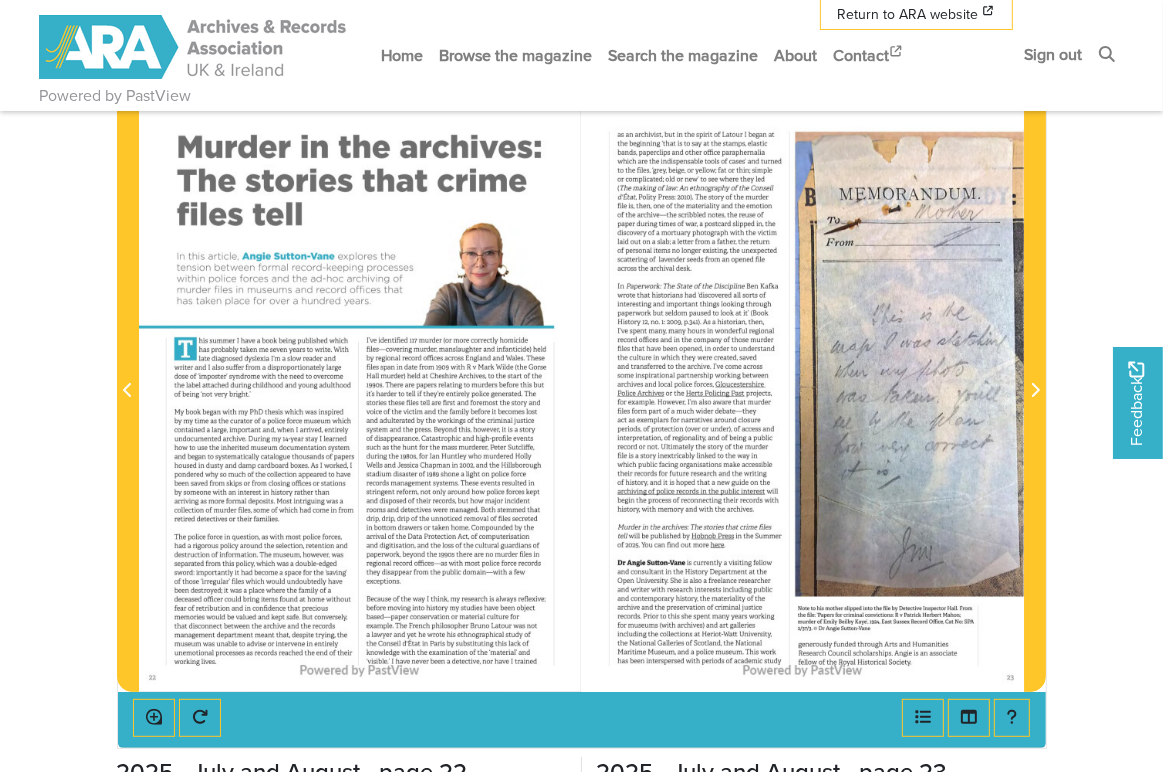 click at bounding box center (803, 379) 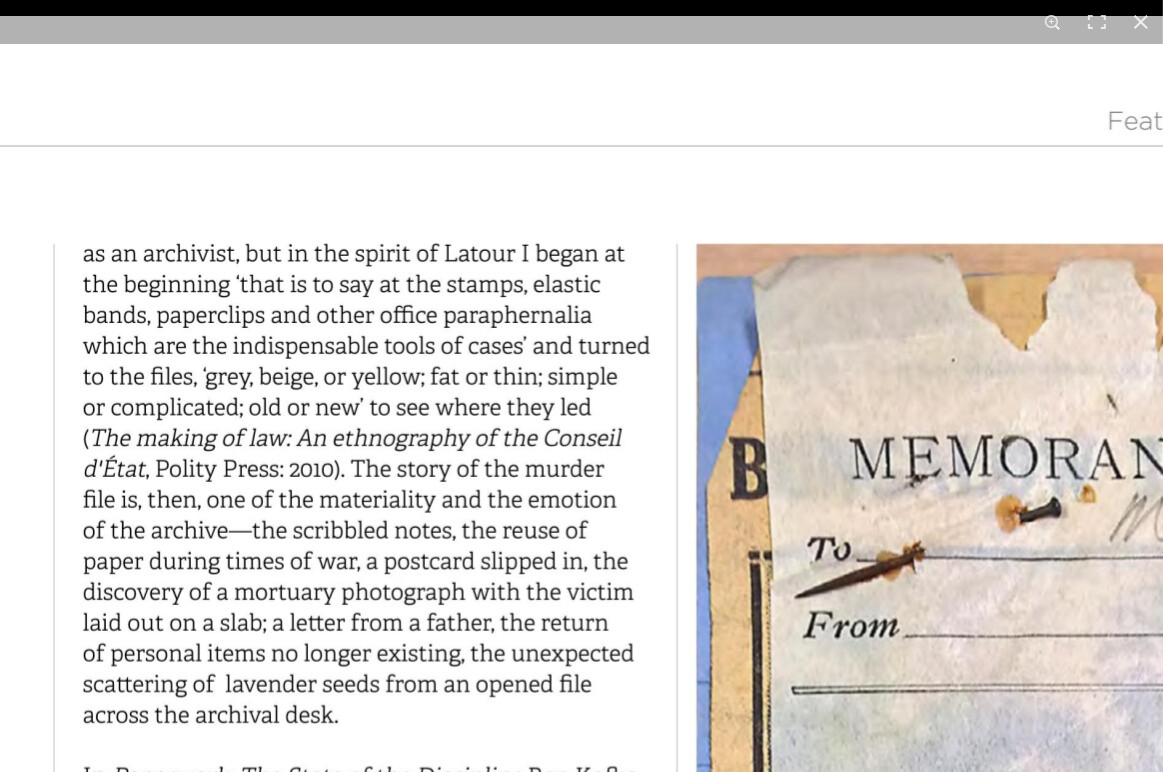 click at bounding box center [723, 1096] 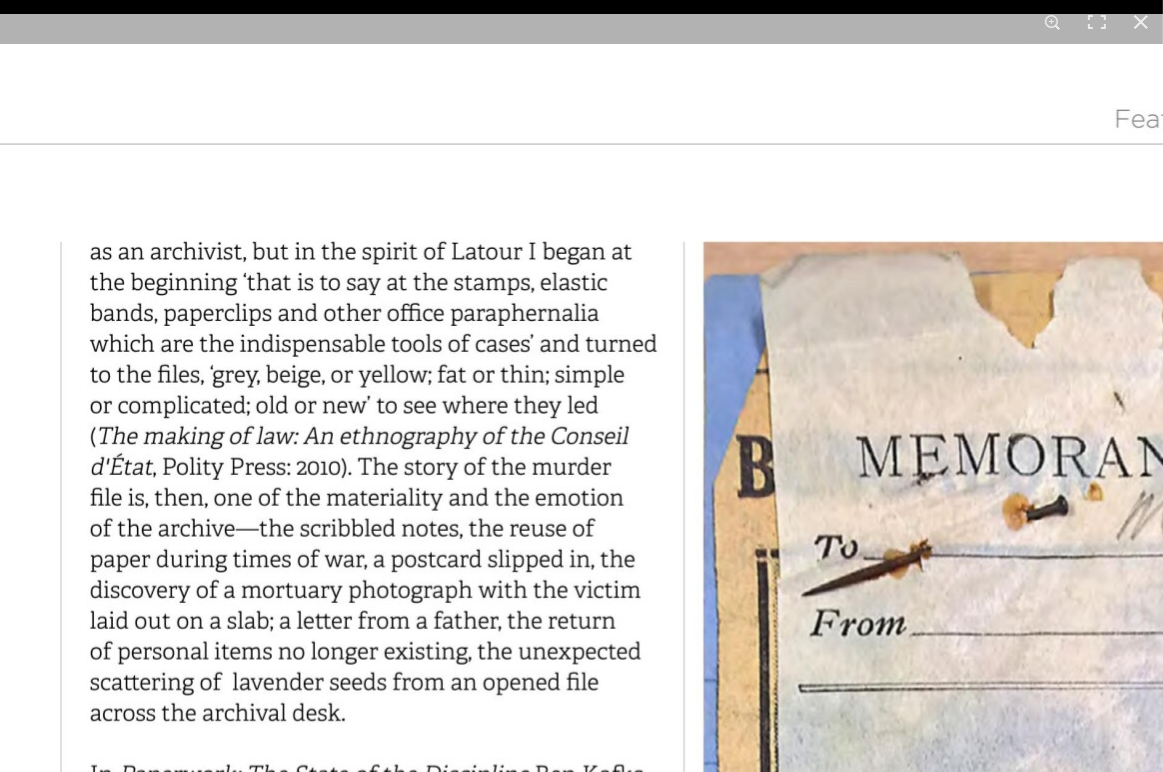 click at bounding box center [730, 1094] 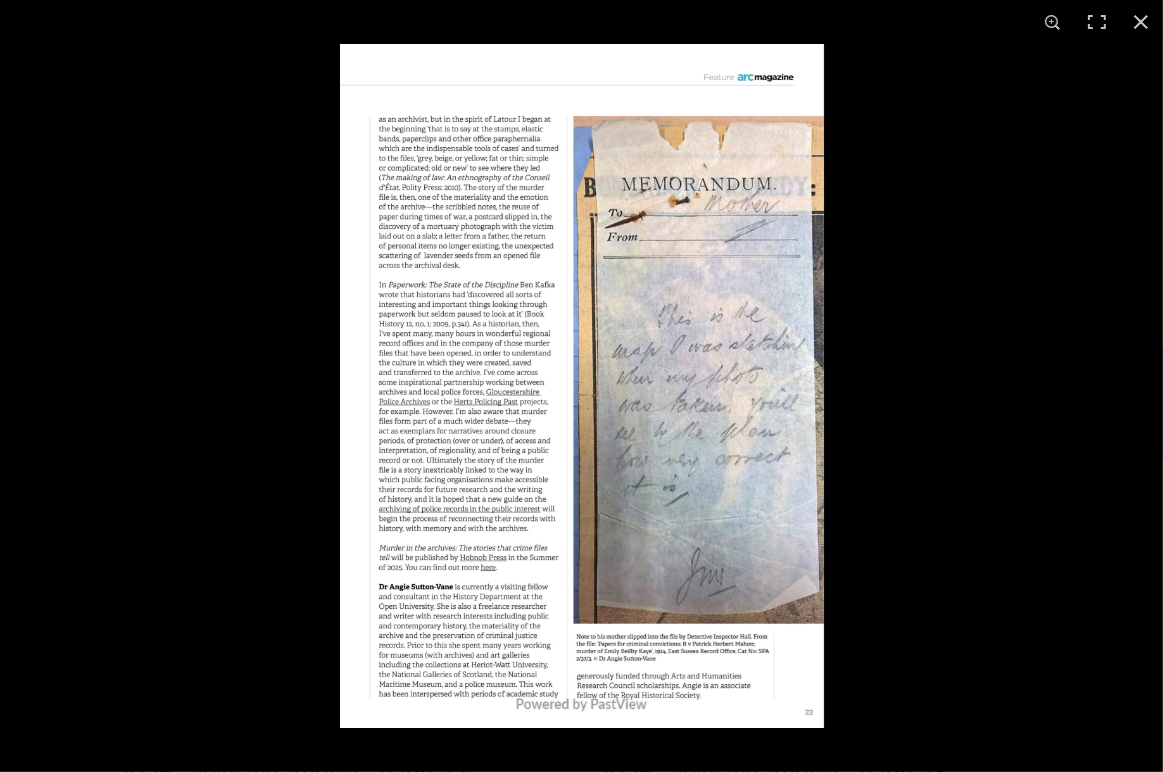 click at bounding box center (582, 386) 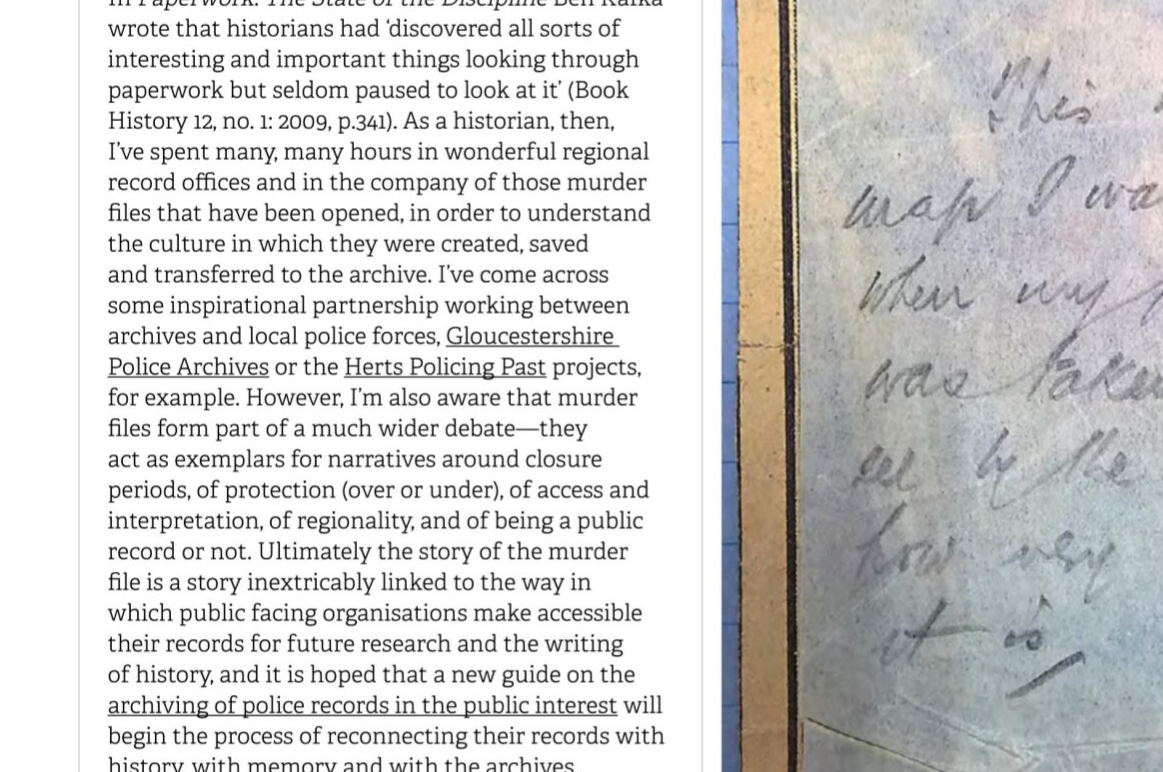 click at bounding box center (748, 317) 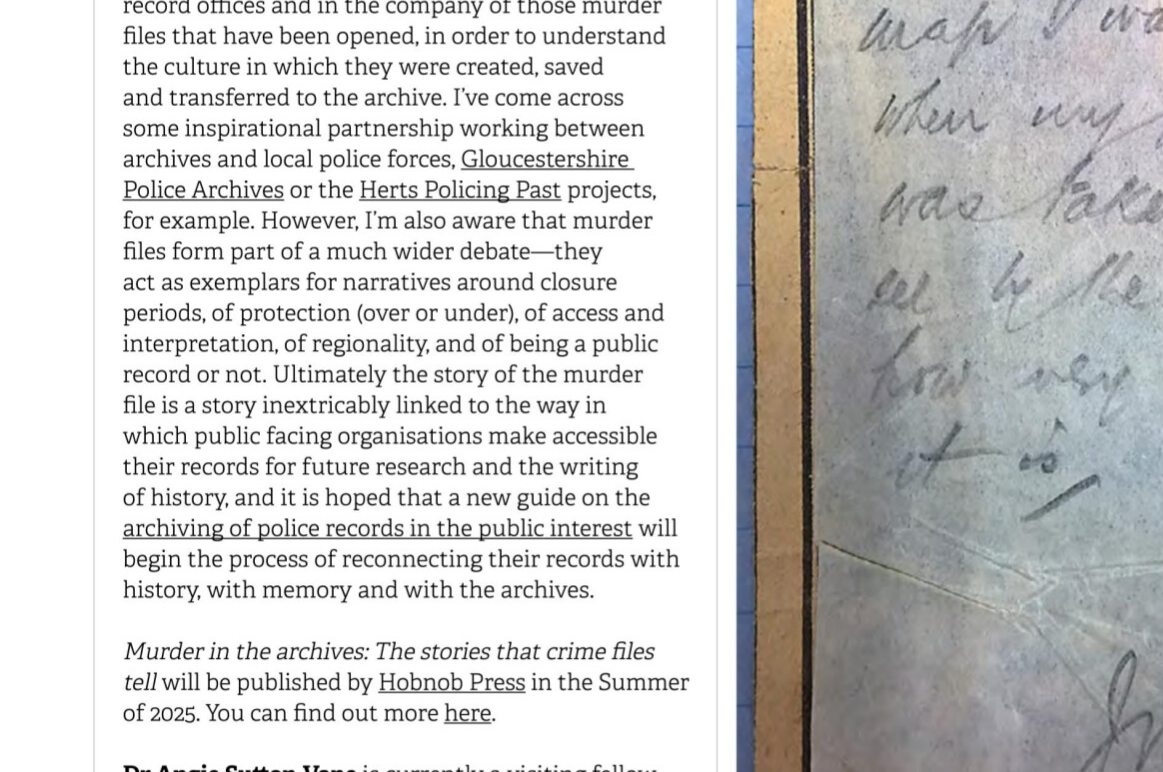 click at bounding box center (763, 140) 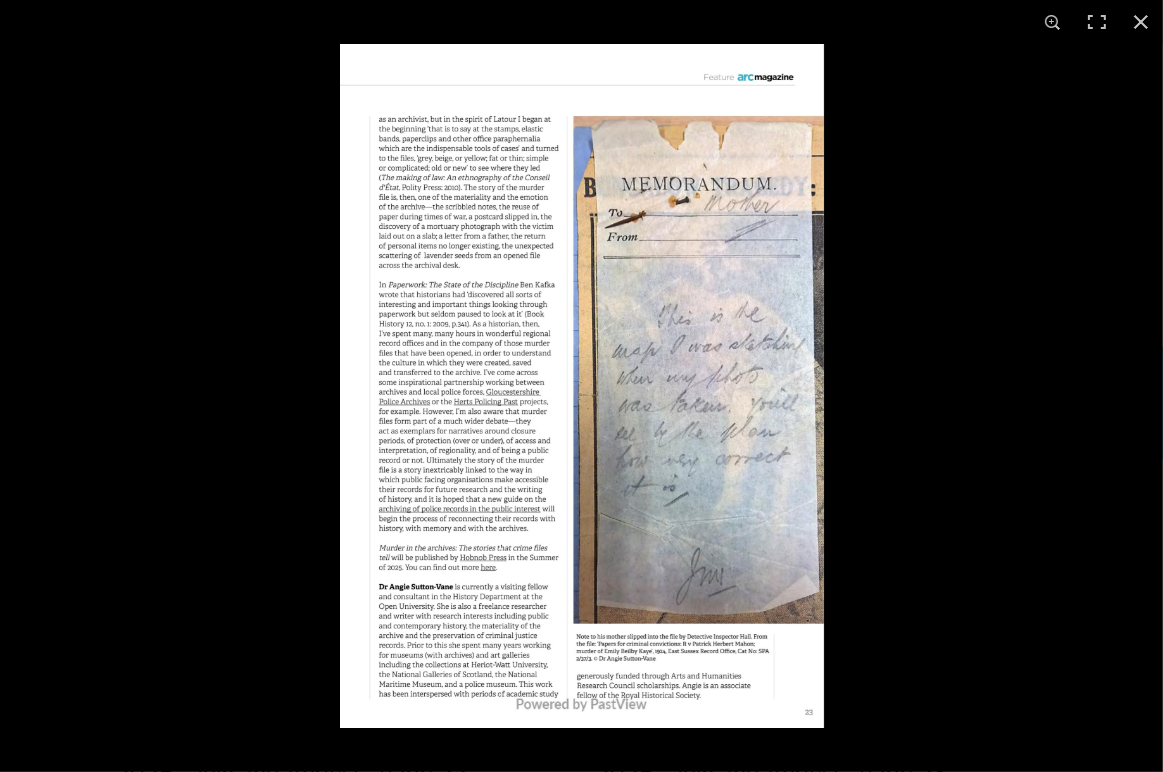 click at bounding box center [582, 386] 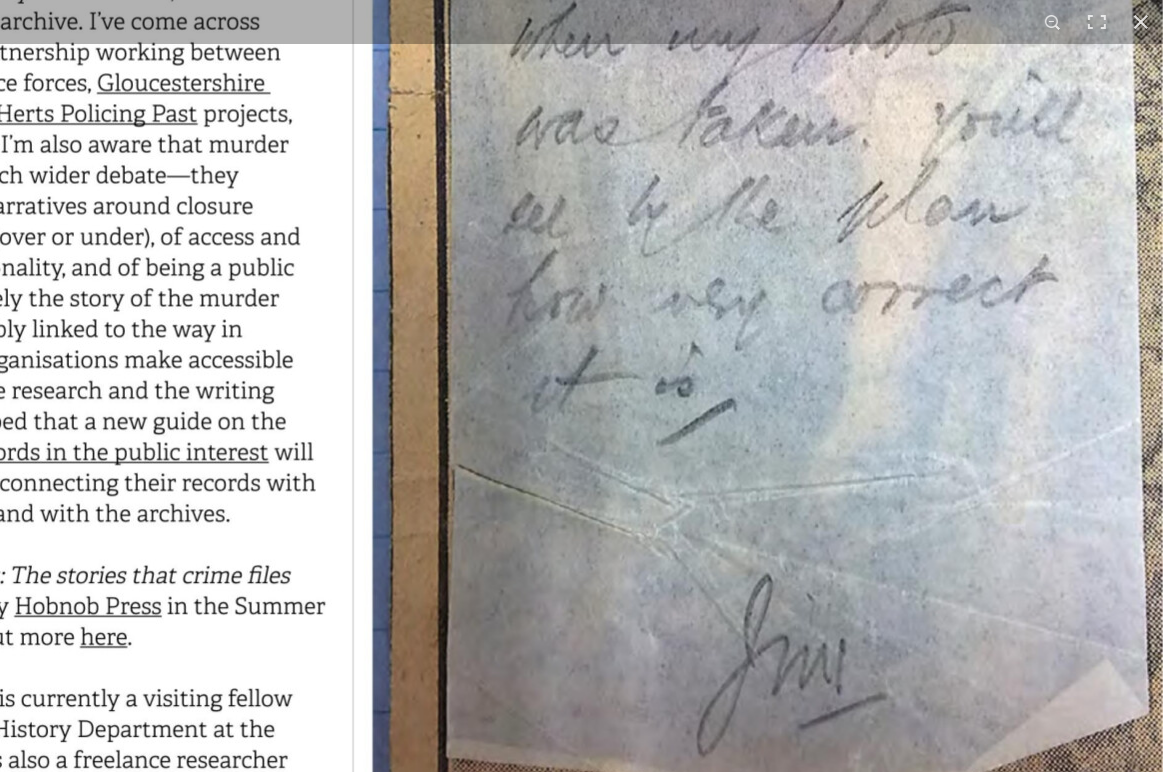 click at bounding box center [399, 64] 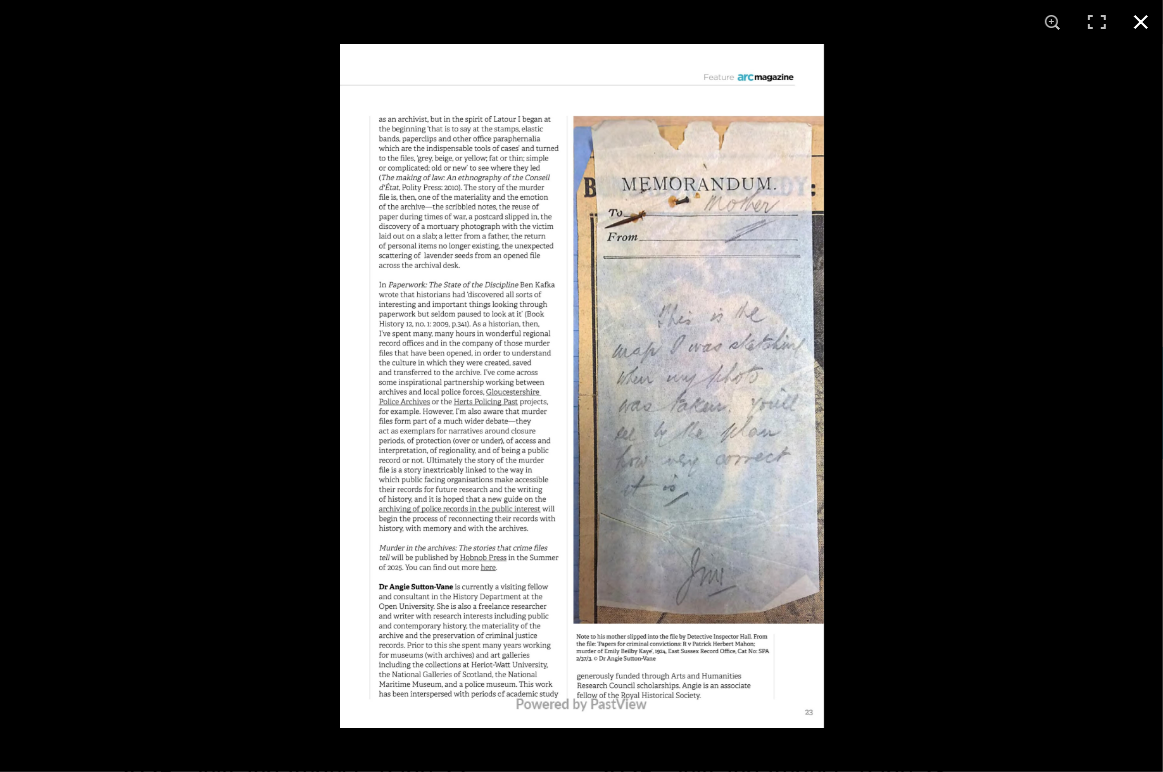 click at bounding box center (581, 386) 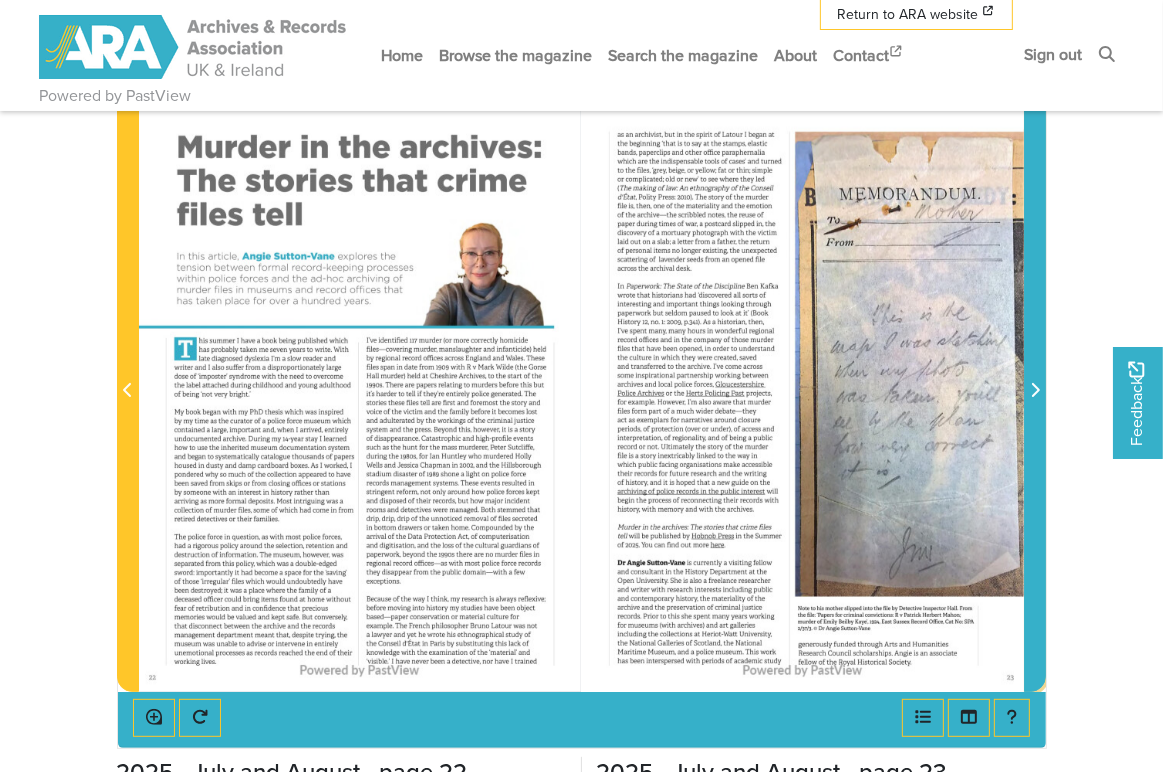 click 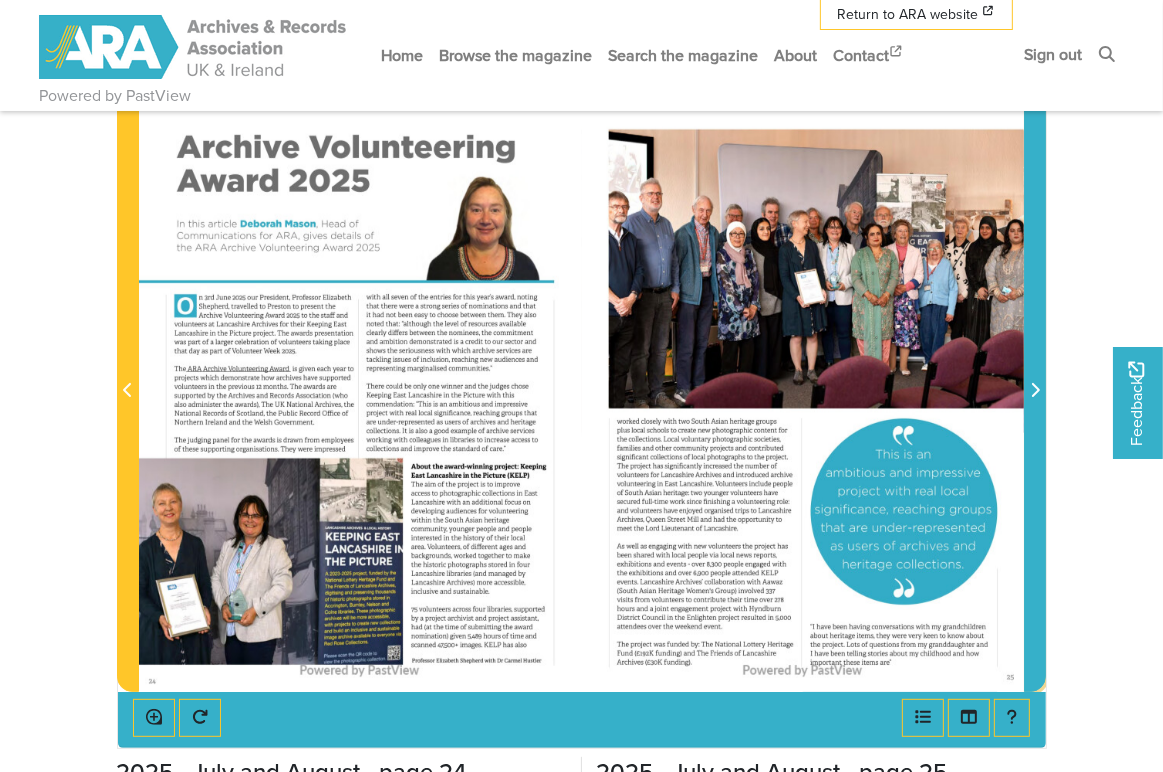 click at bounding box center (1035, 391) 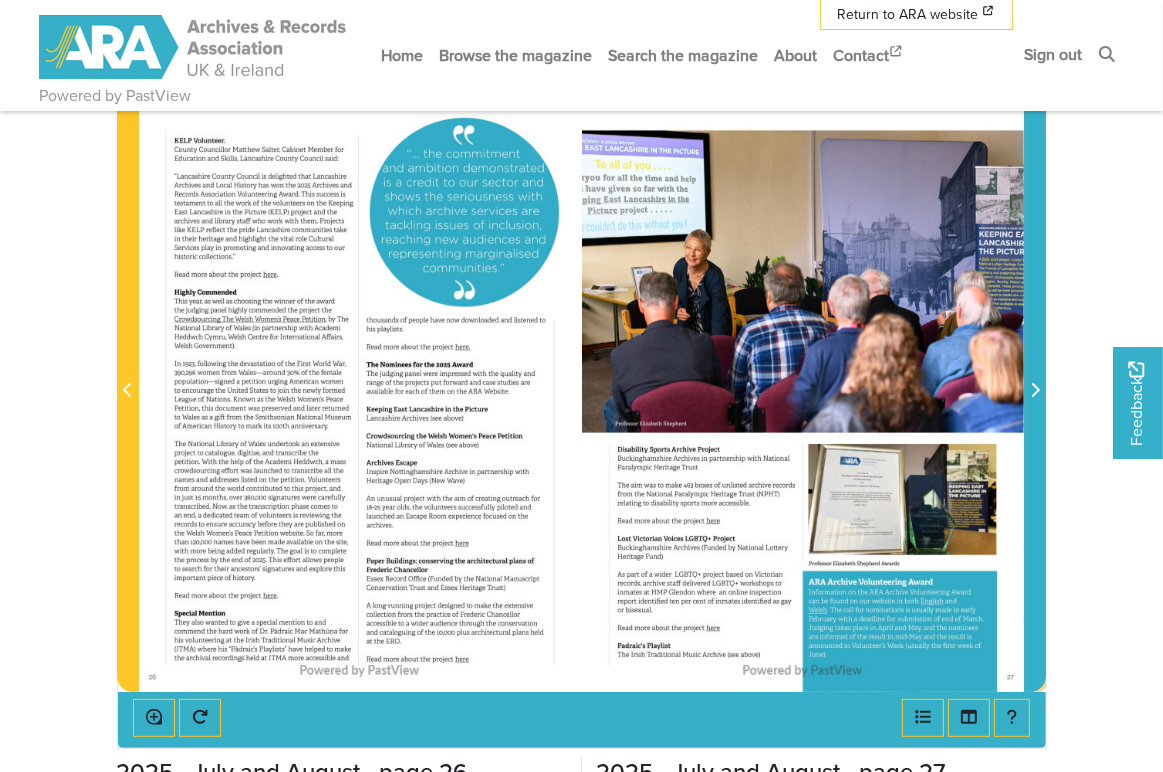 click at bounding box center [1035, 391] 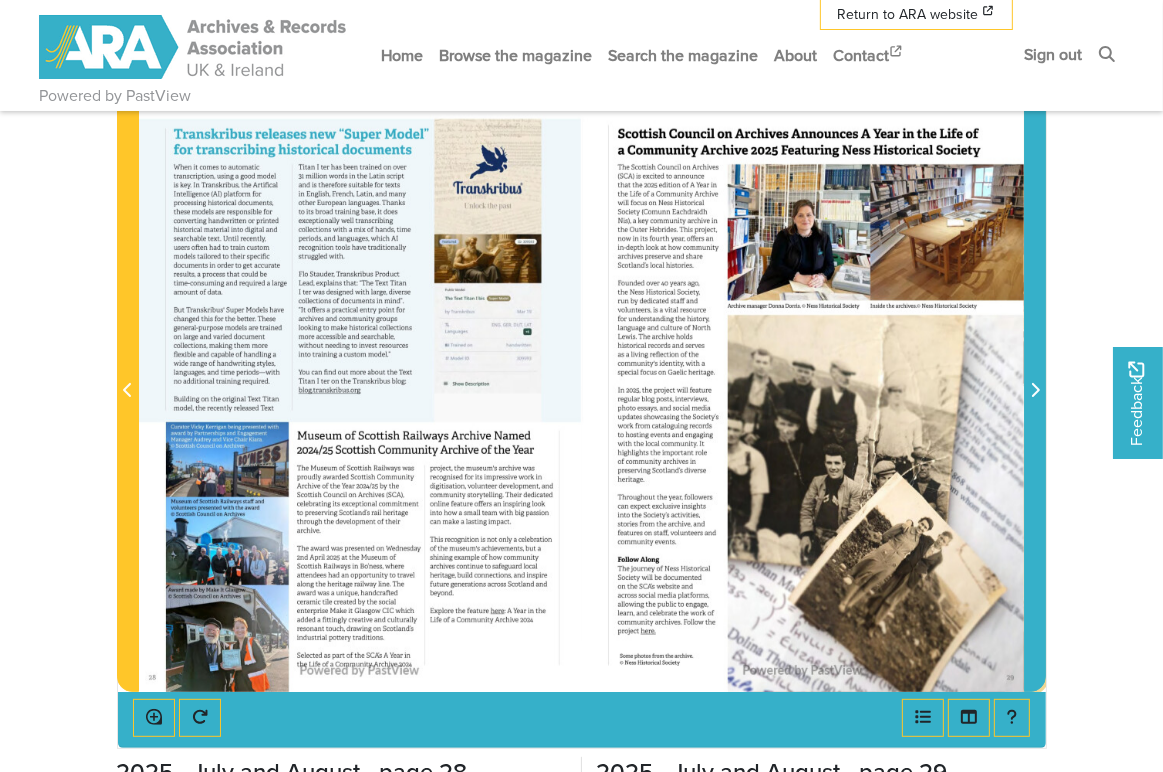 click at bounding box center [1035, 391] 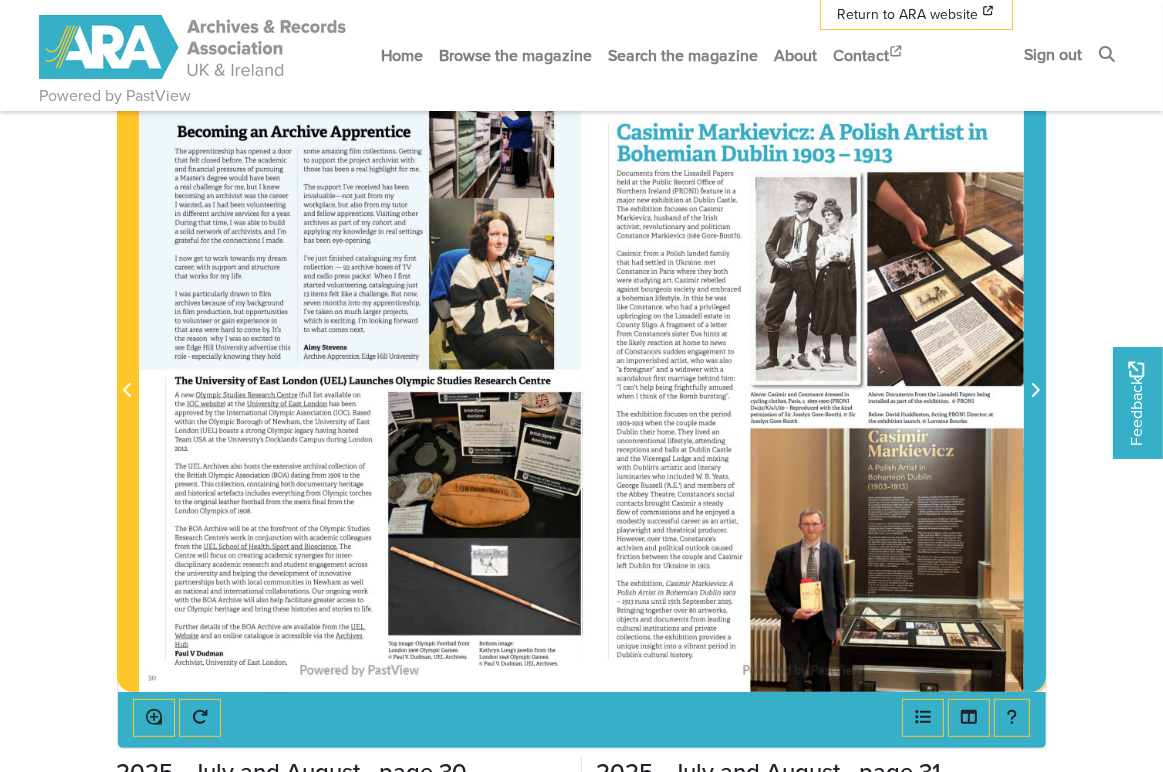 click at bounding box center [1035, 391] 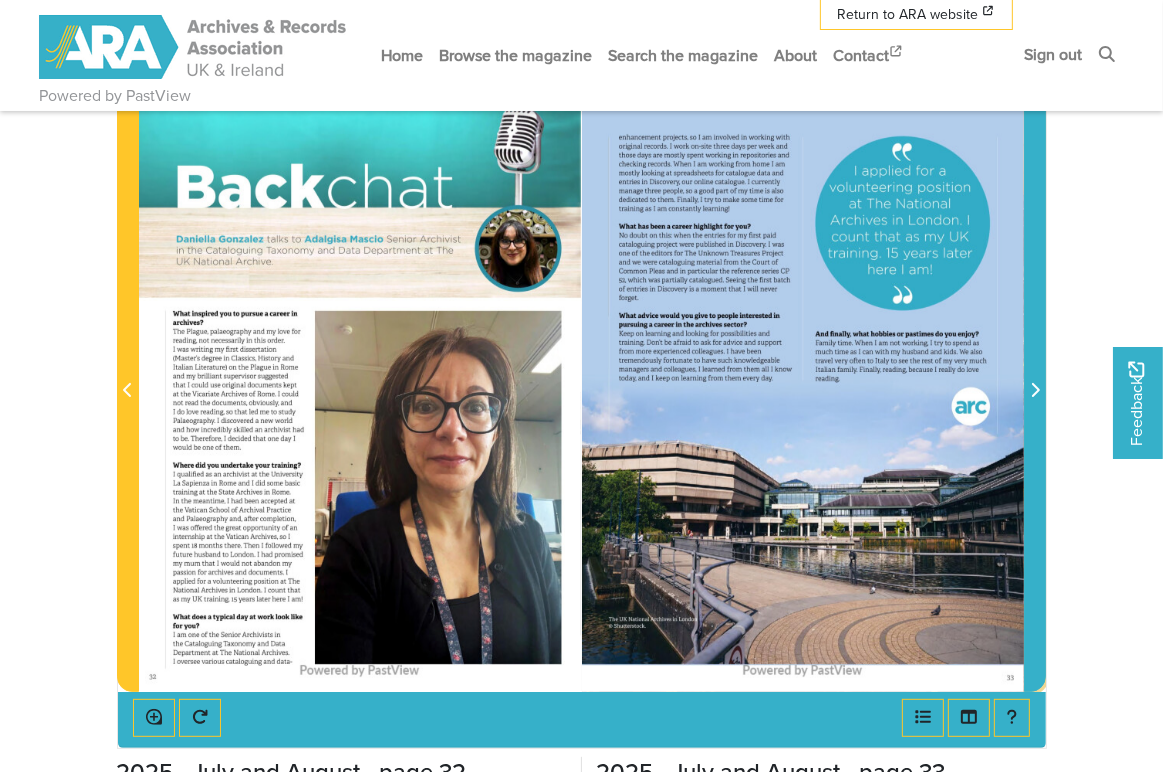 click at bounding box center [1035, 391] 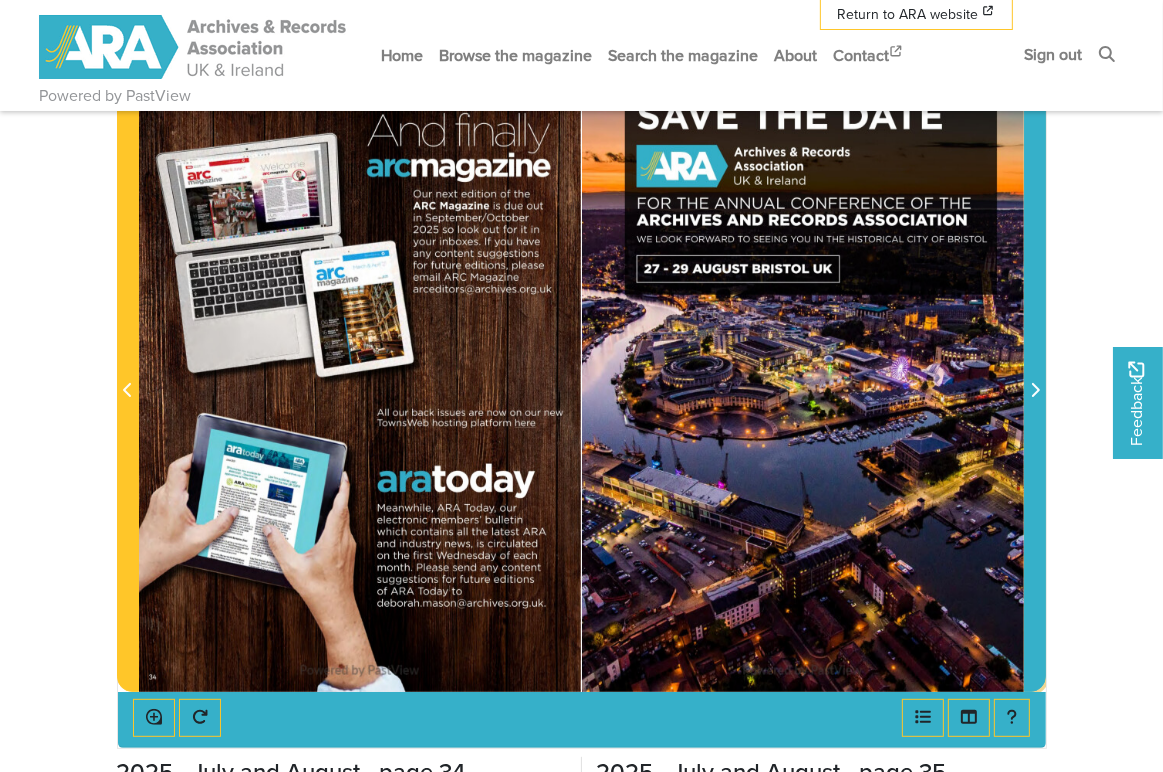 click at bounding box center [1035, 391] 